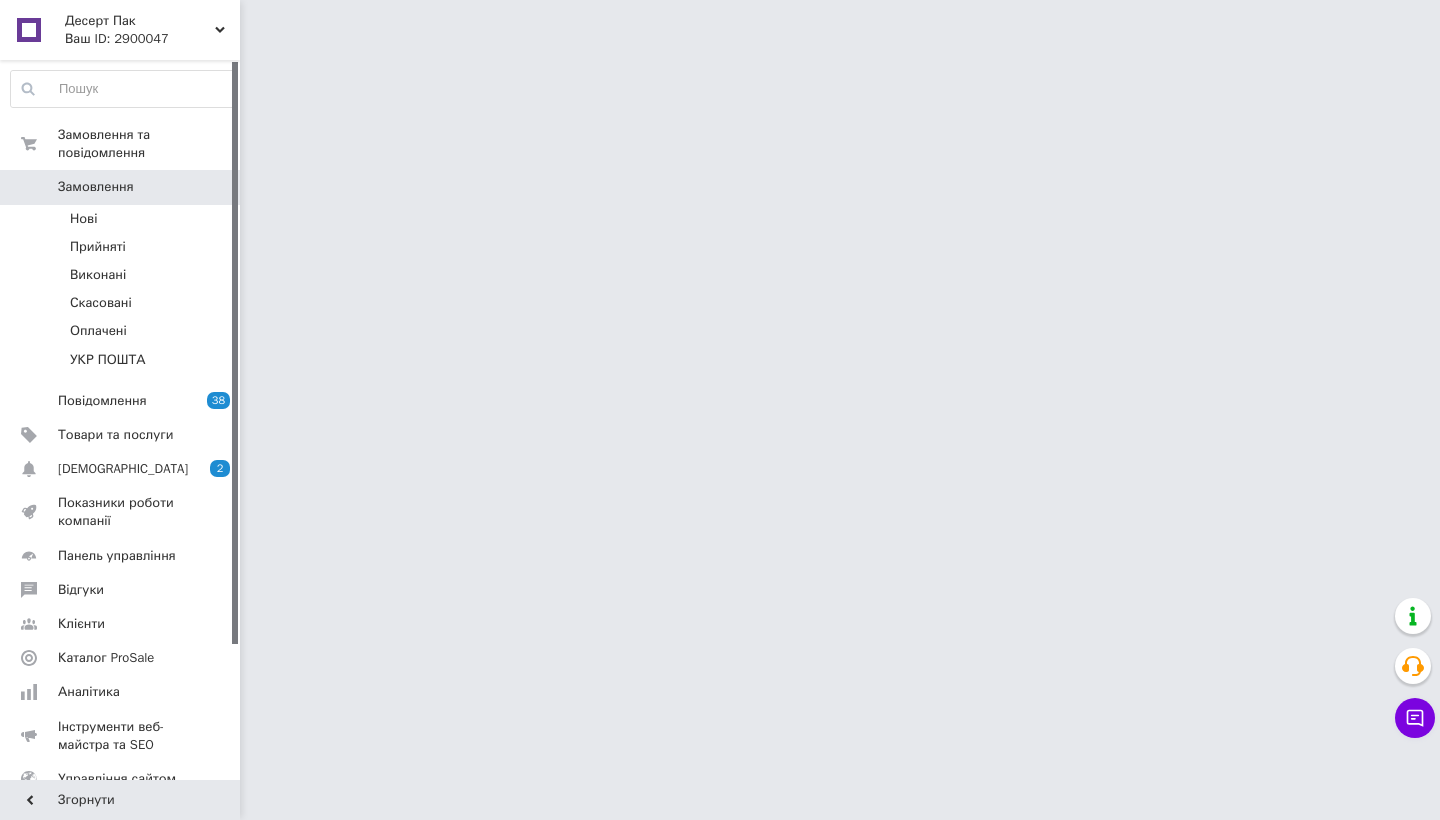 scroll, scrollTop: 0, scrollLeft: 0, axis: both 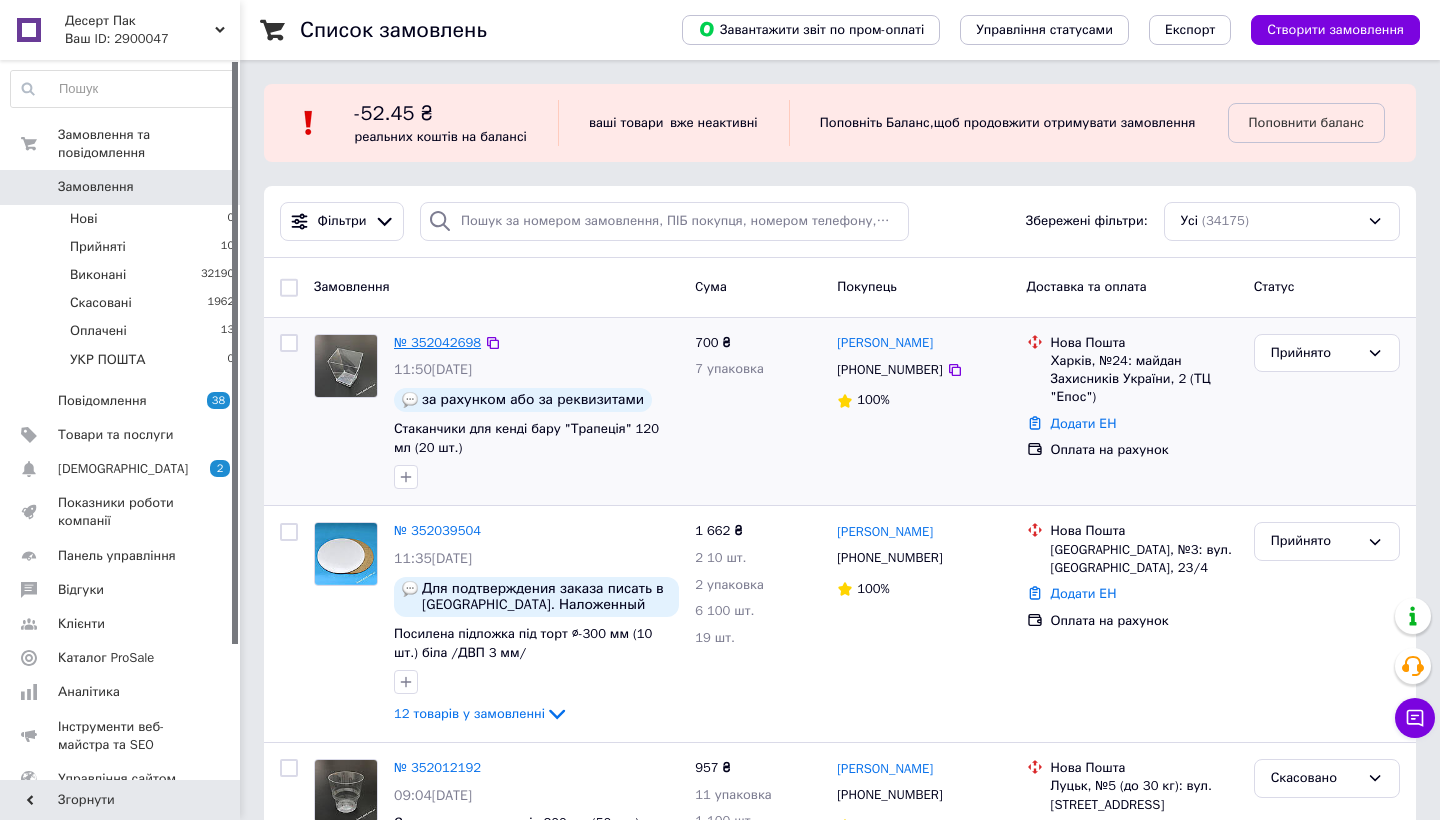 click on "№ 352042698" at bounding box center [437, 342] 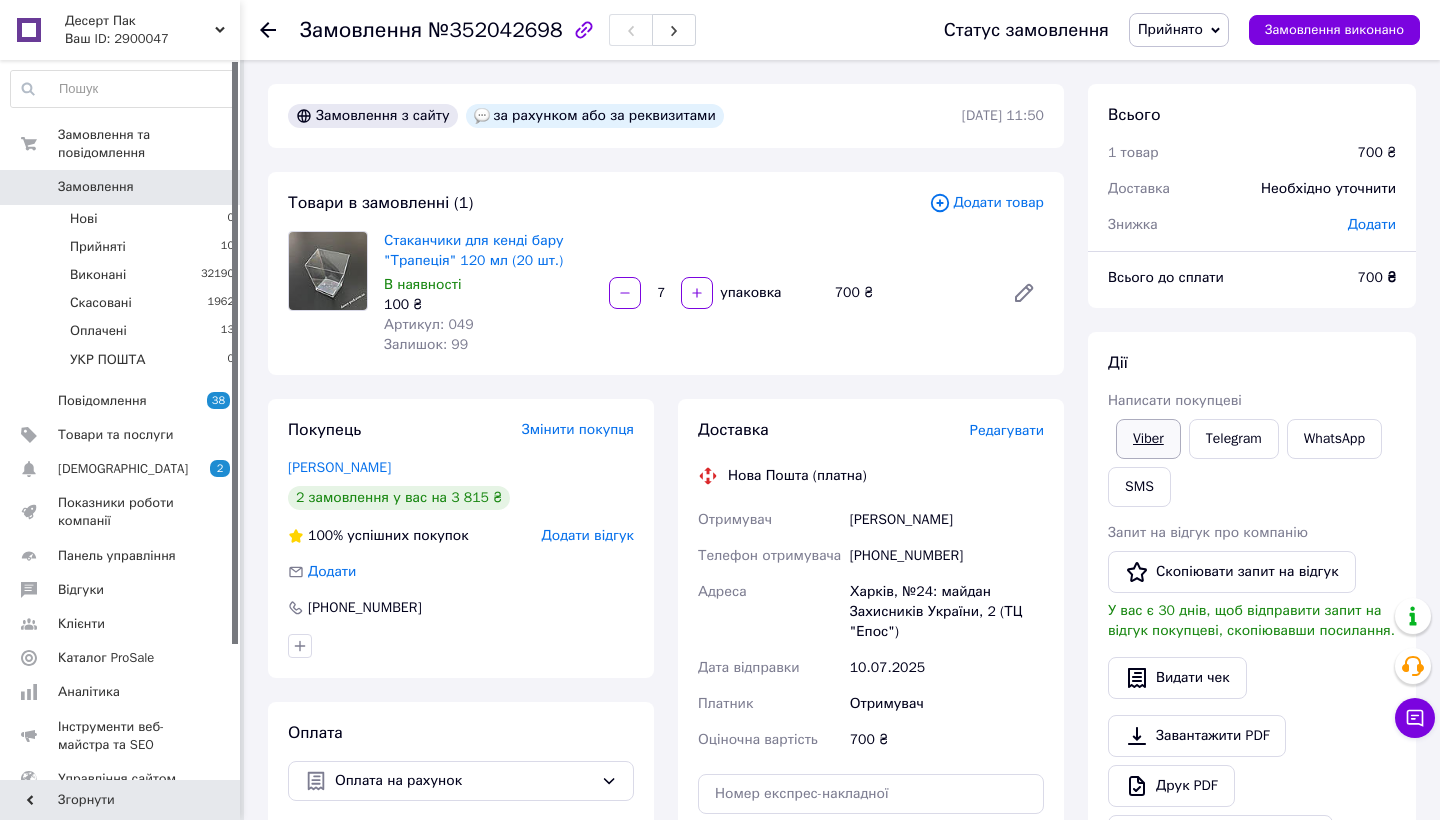 click on "Viber" at bounding box center [1148, 439] 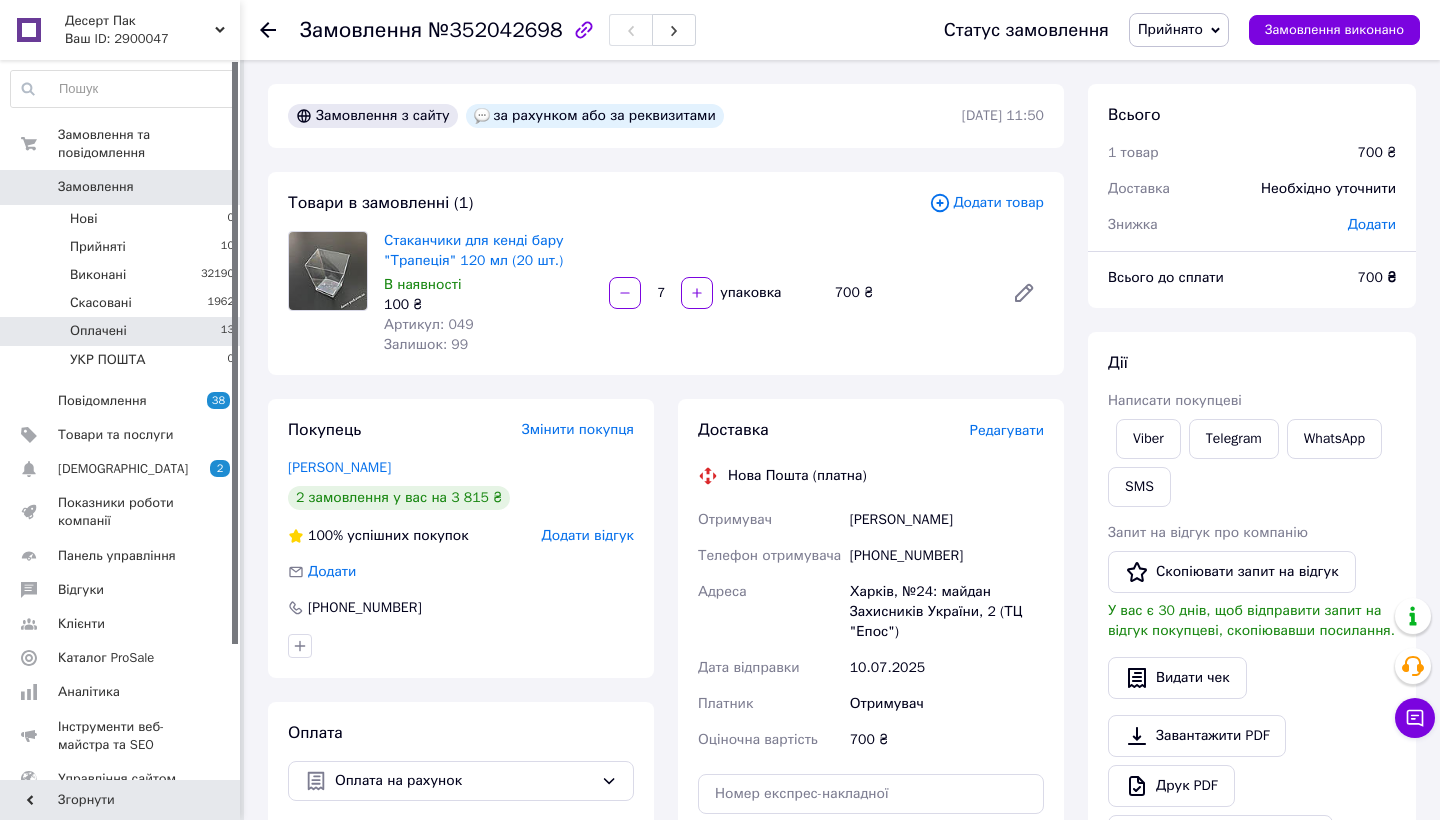 click on "Оплачені 13" at bounding box center (123, 331) 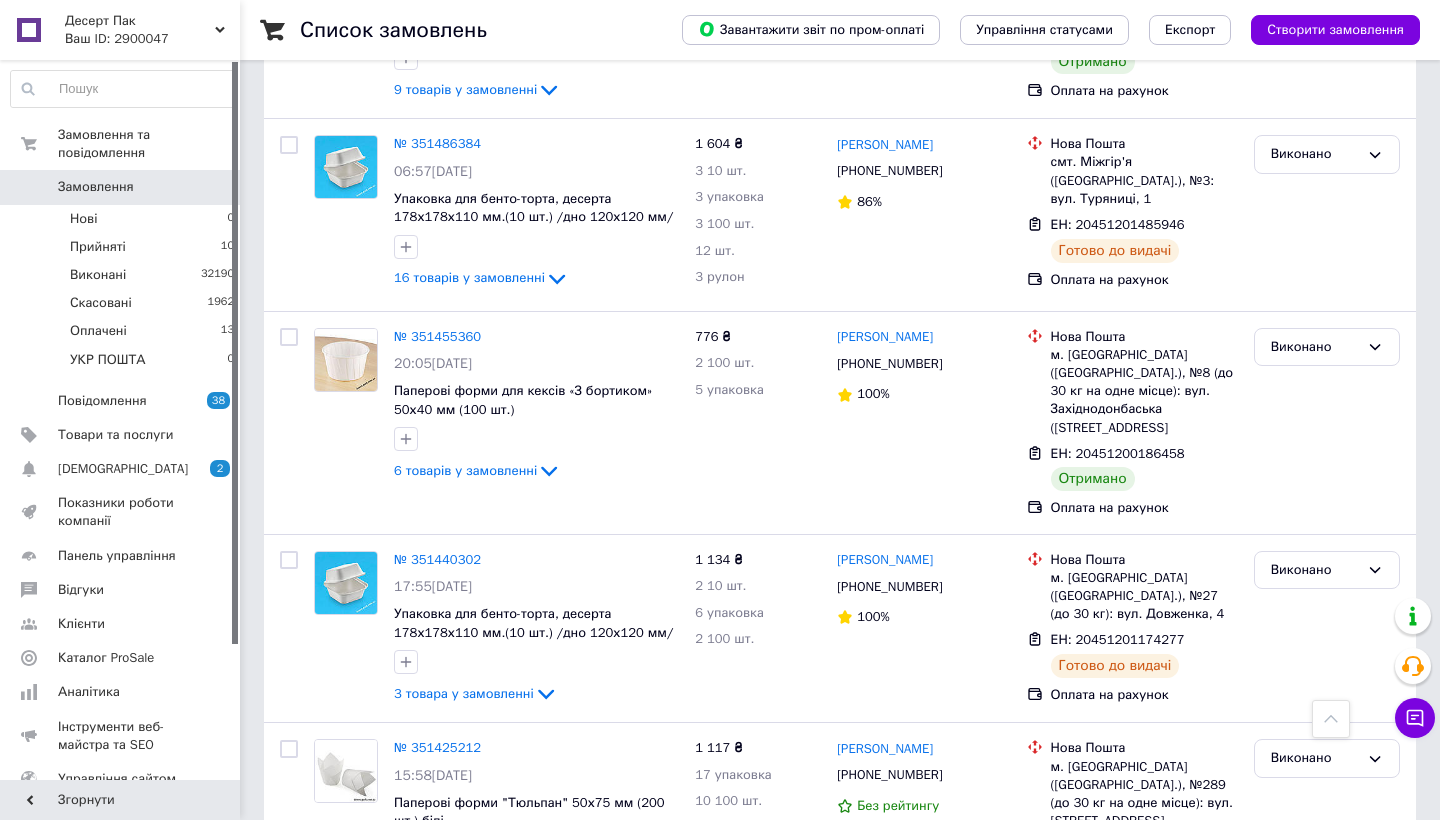 scroll, scrollTop: 11504, scrollLeft: 0, axis: vertical 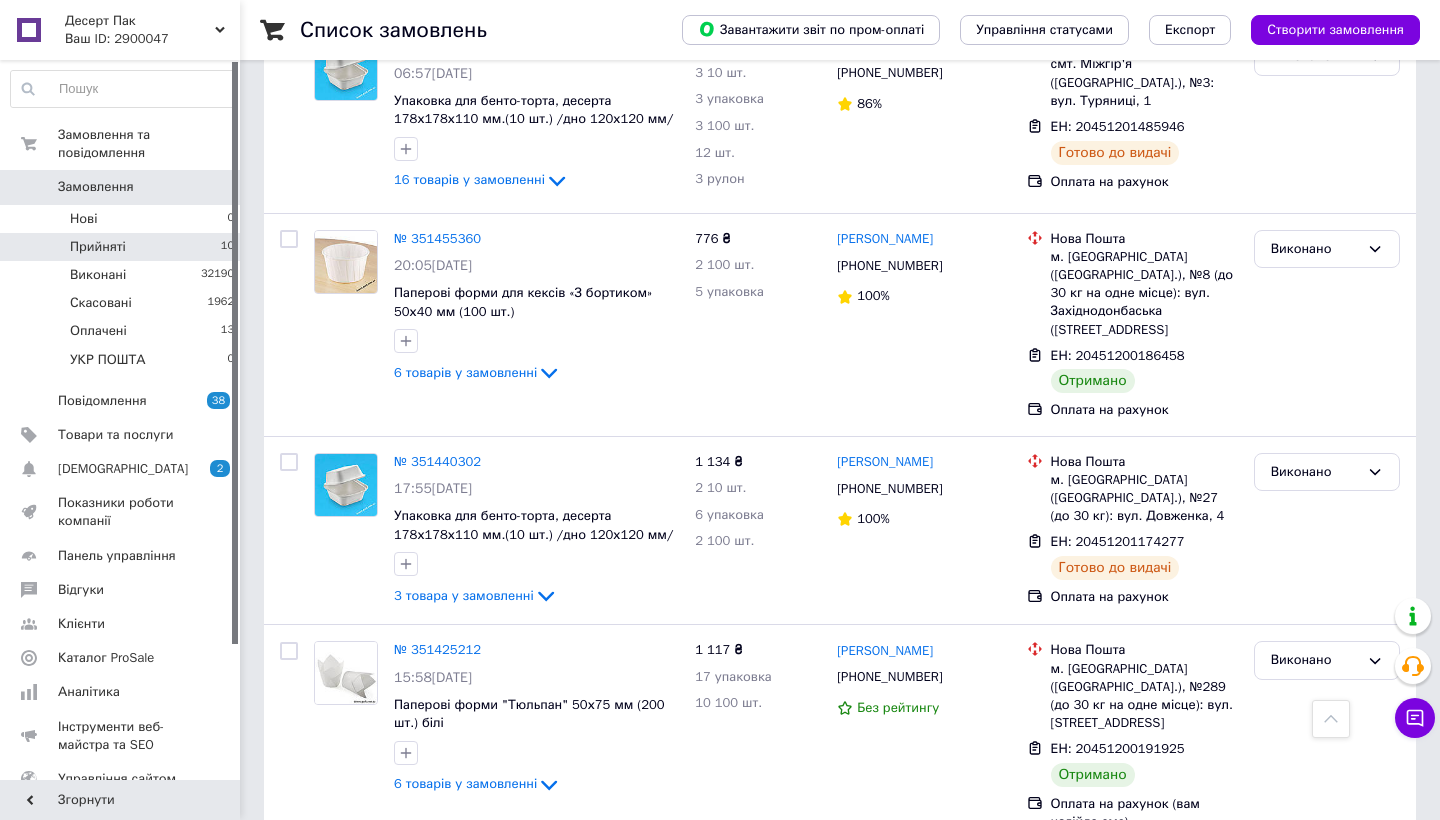 click on "Прийняті 10" at bounding box center [123, 247] 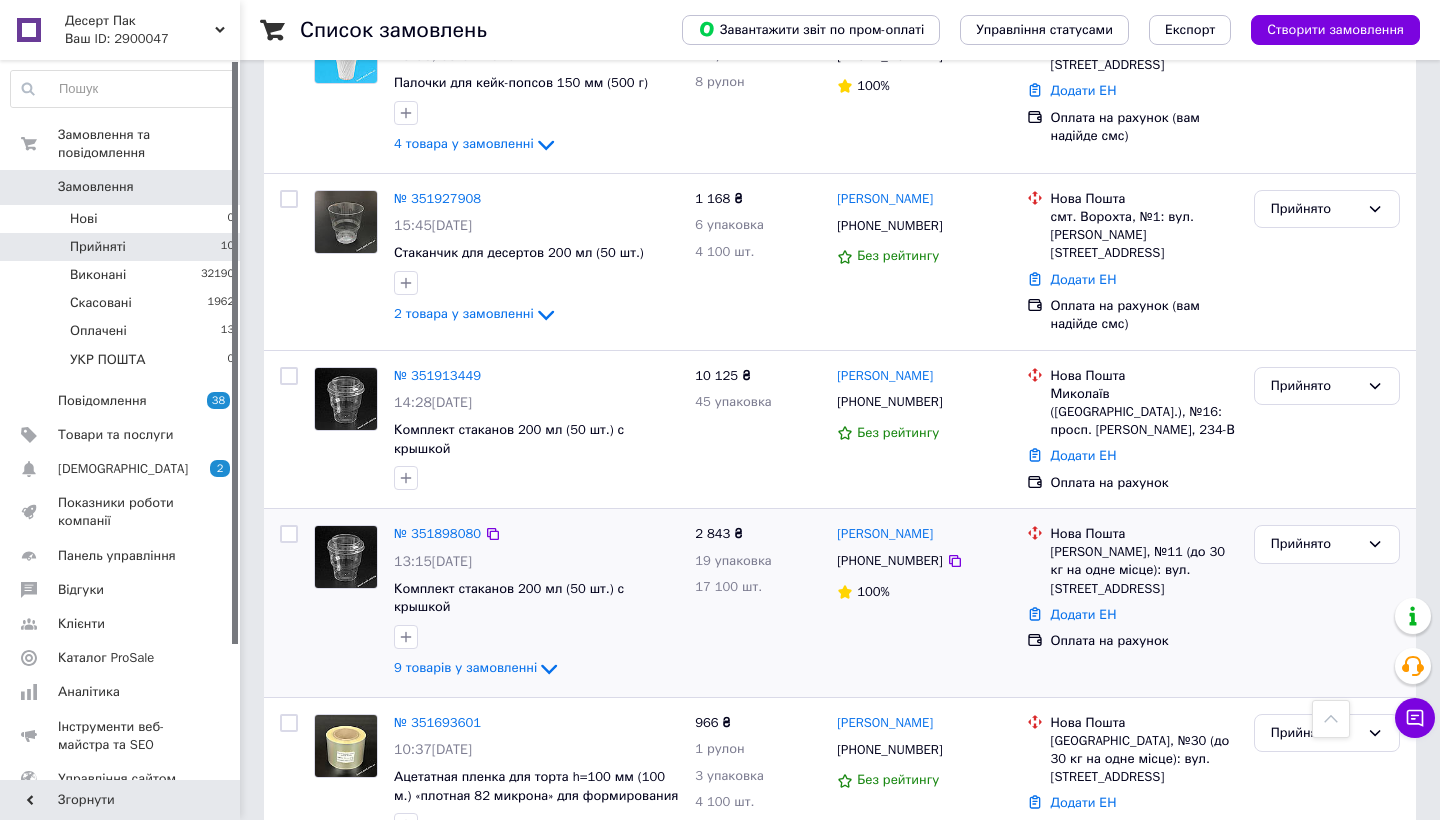 scroll, scrollTop: 1133, scrollLeft: 0, axis: vertical 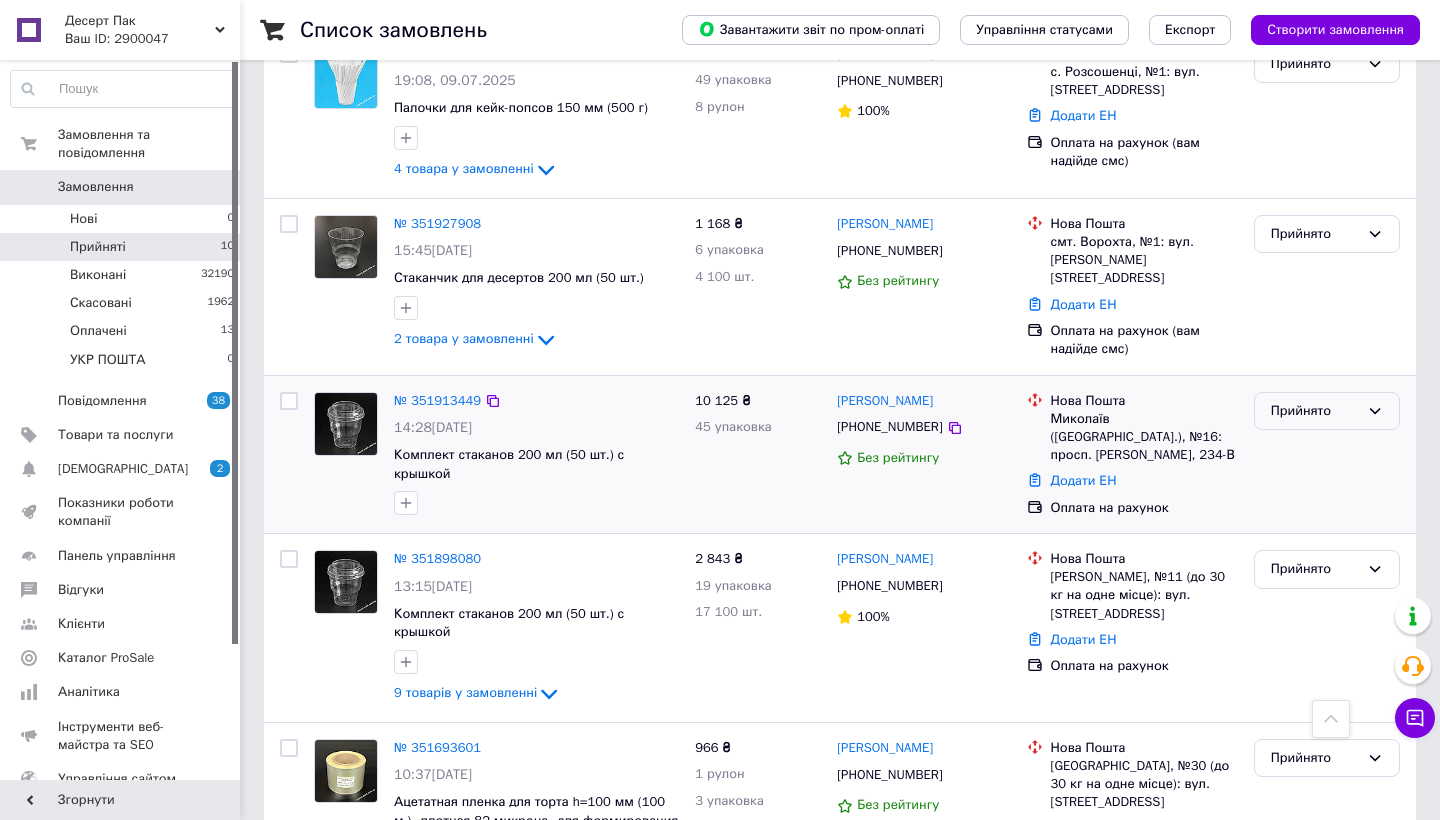 click on "Прийнято" at bounding box center [1315, 411] 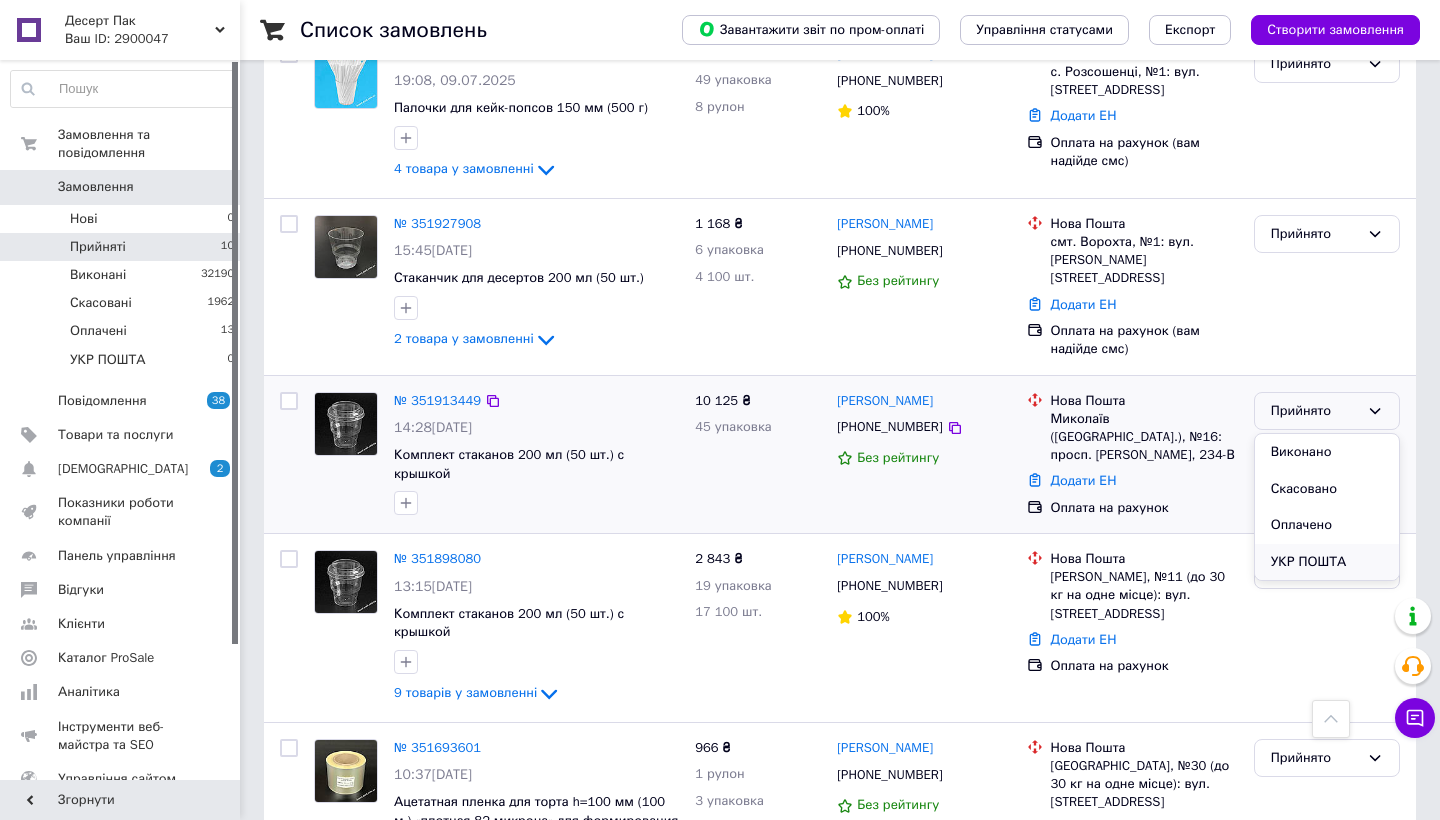 click on "УКР ПОШТА" at bounding box center (1327, 562) 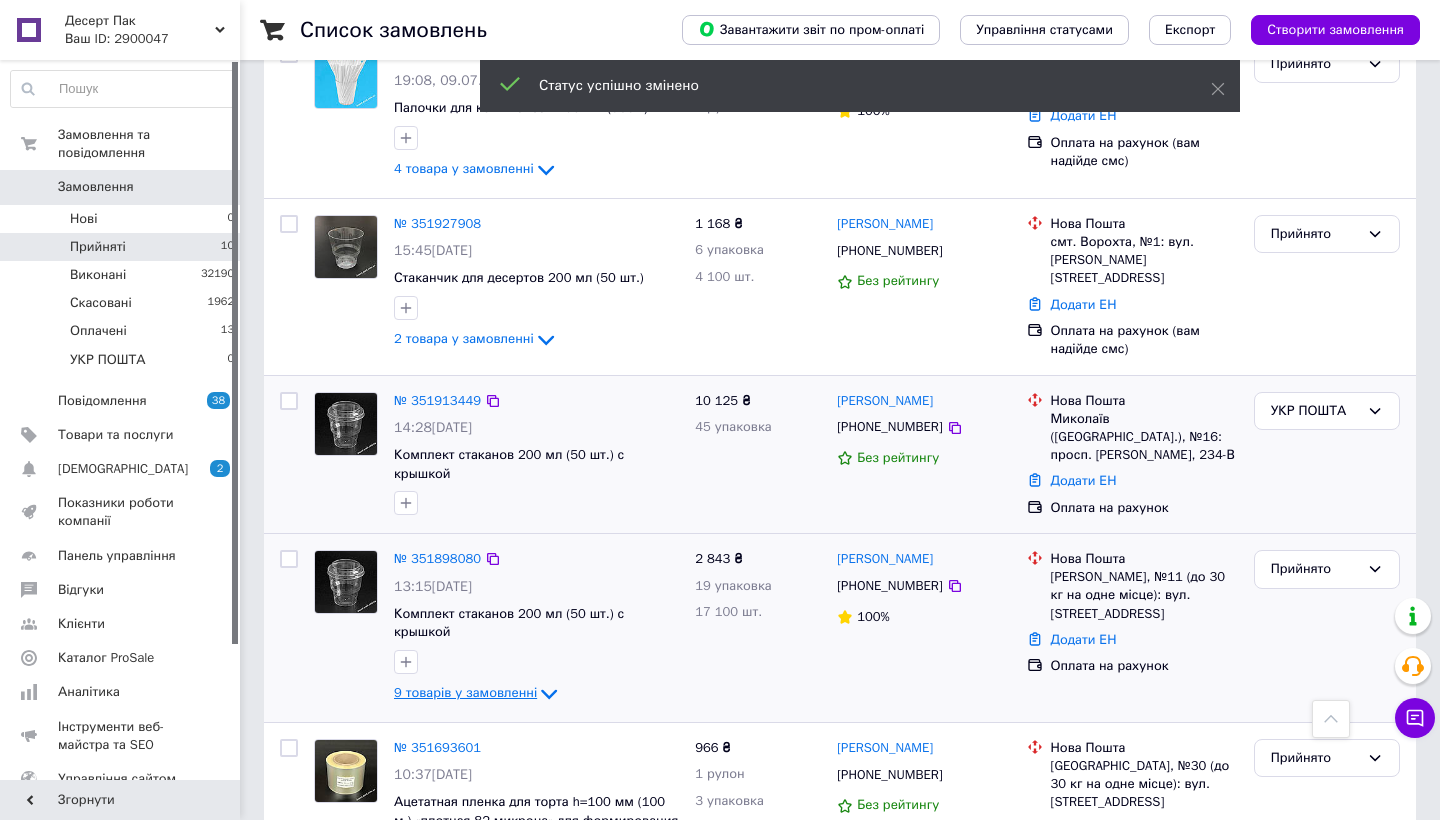 click on "9 товарів у замовленні" at bounding box center [465, 692] 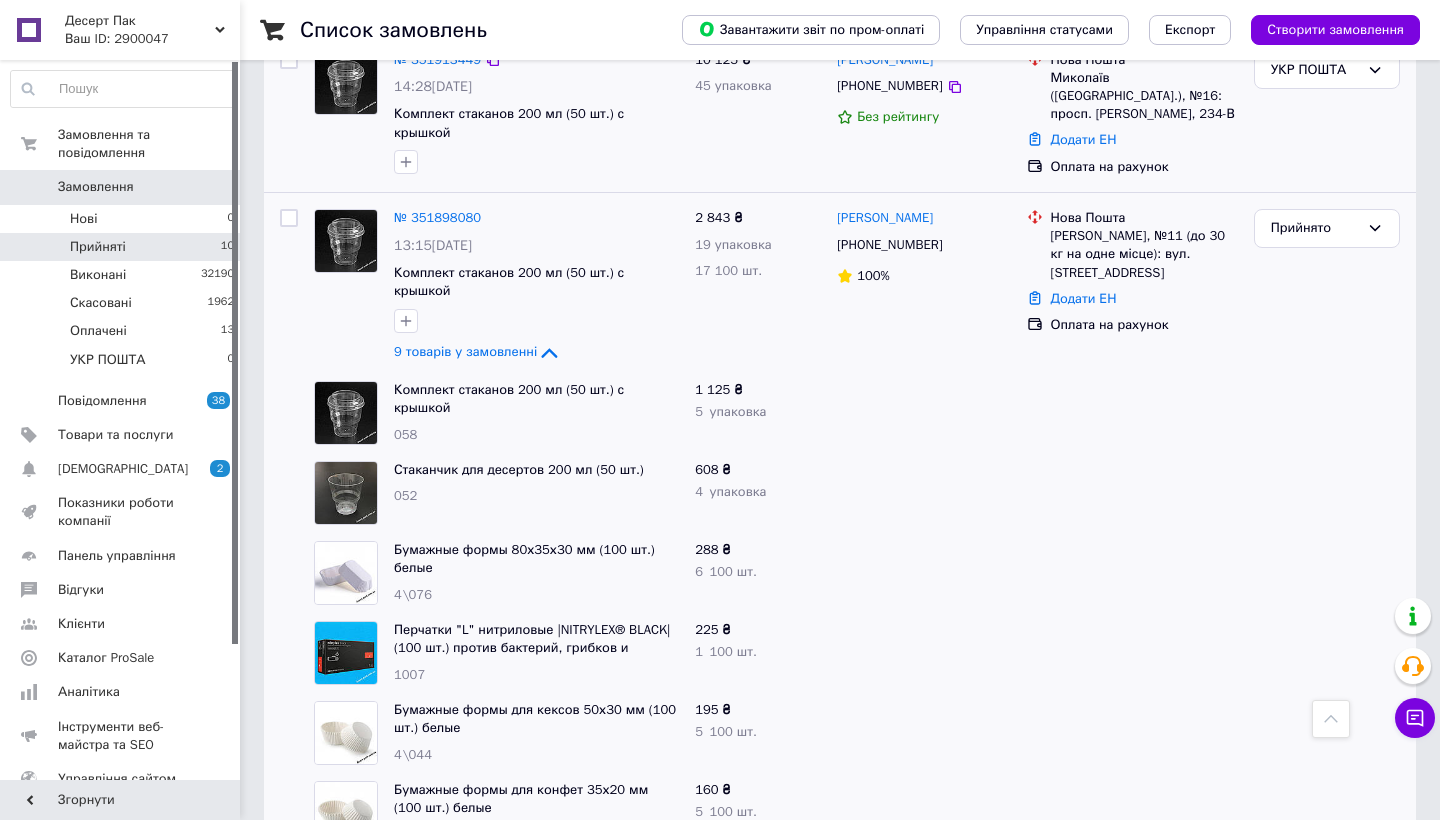 scroll, scrollTop: 1401, scrollLeft: 0, axis: vertical 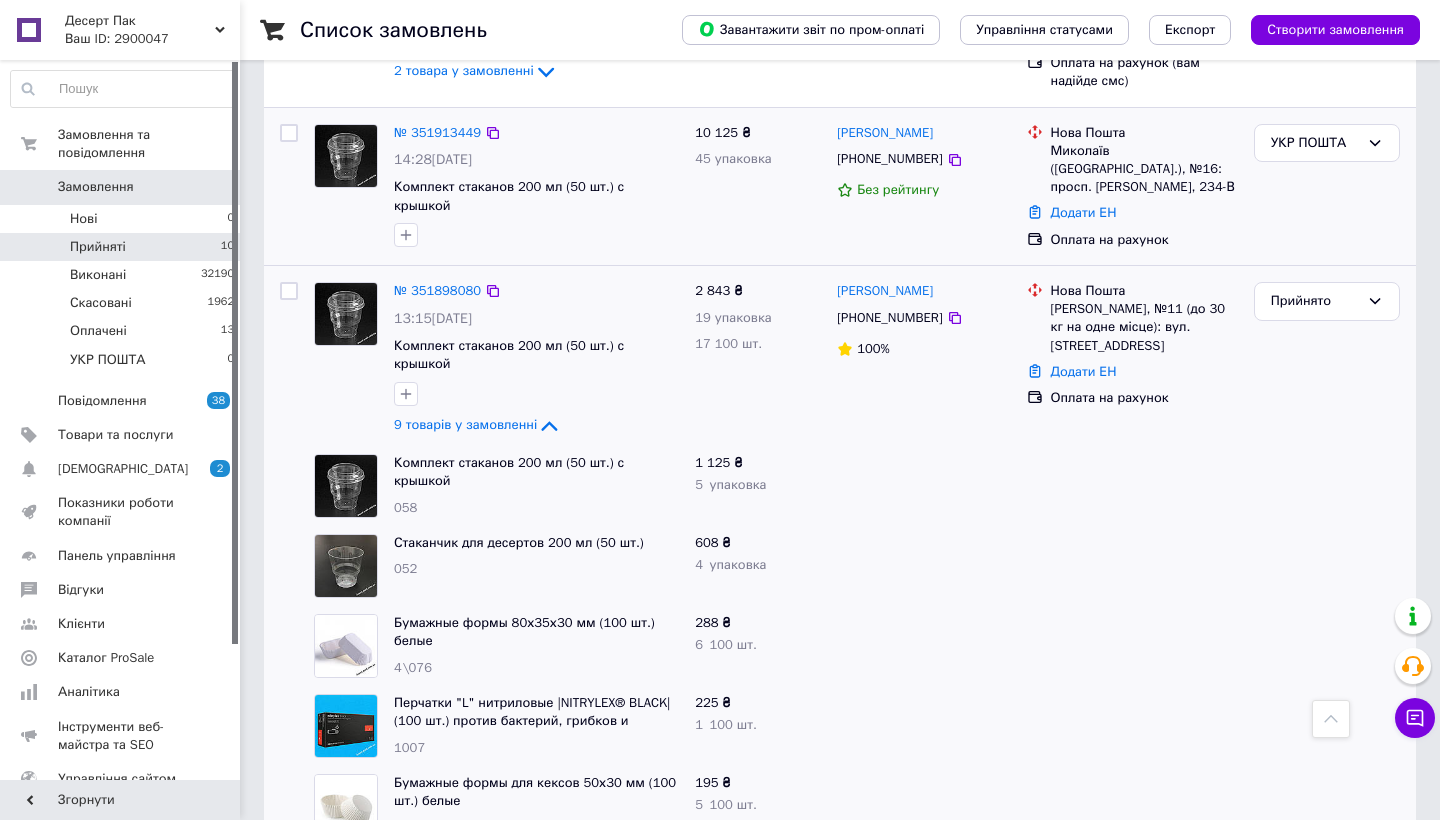 click on "Прийнято" at bounding box center [1327, 360] 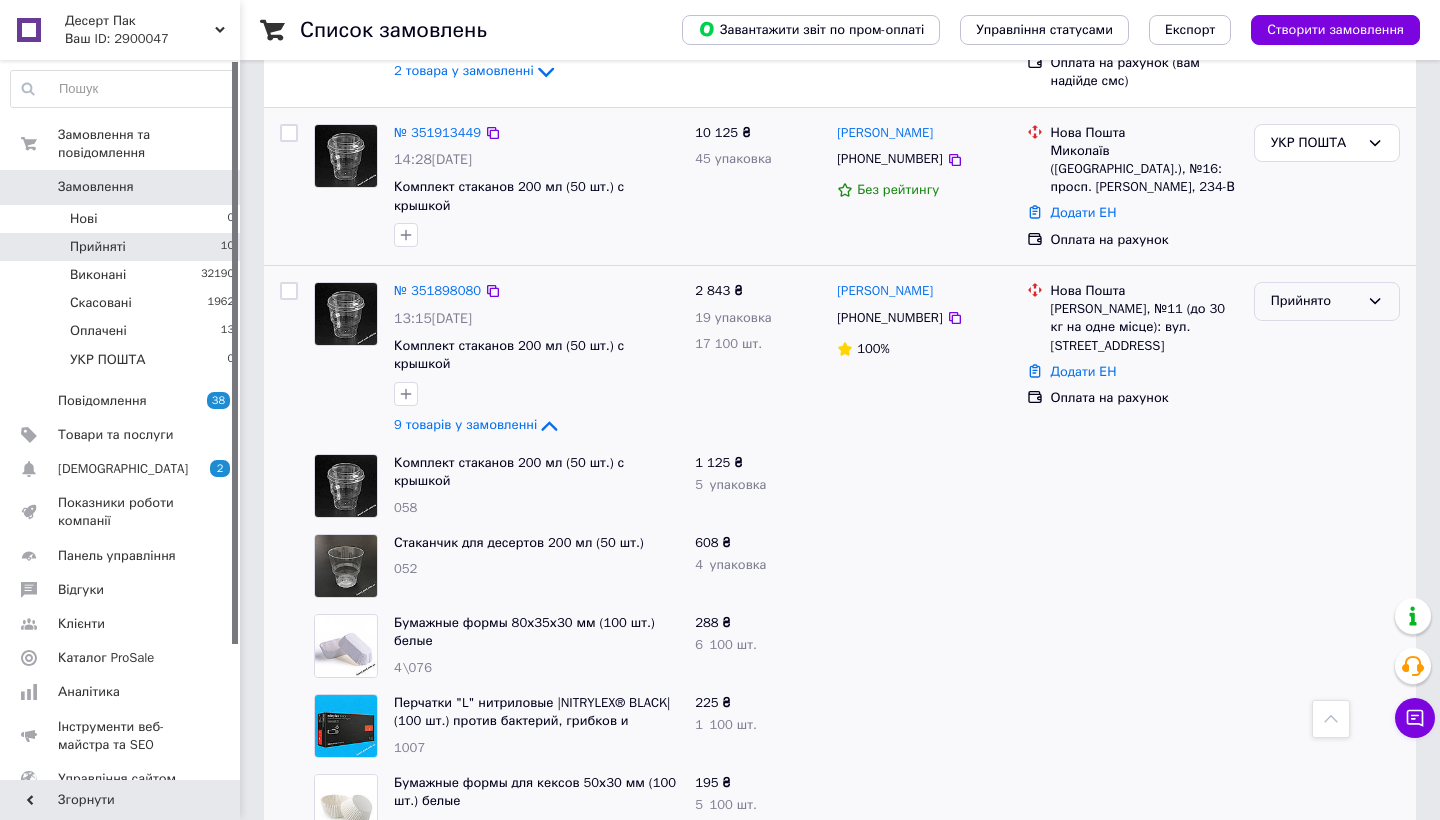 click on "Прийнято" at bounding box center (1315, 301) 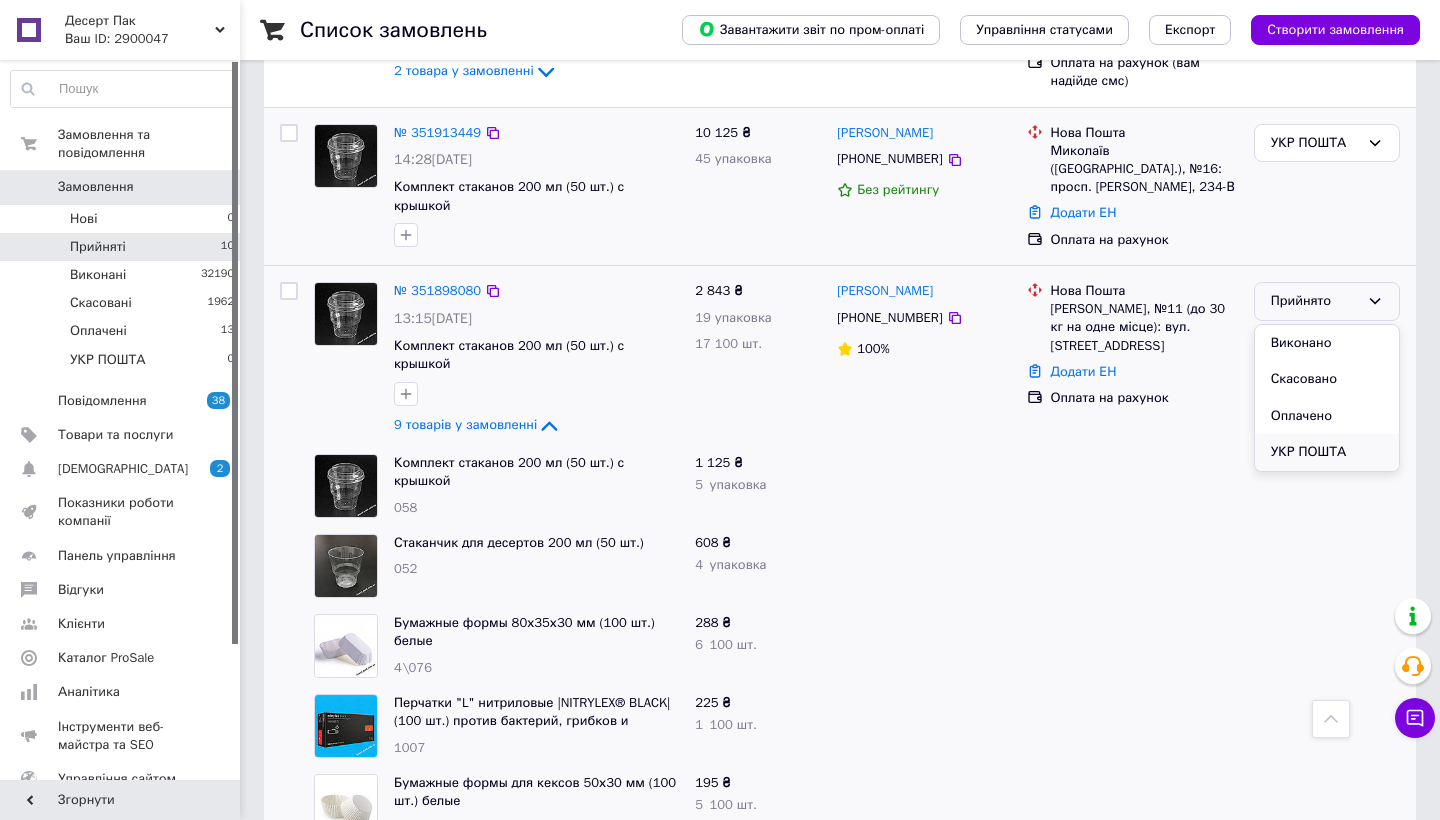 click on "УКР ПОШТА" at bounding box center (1327, 452) 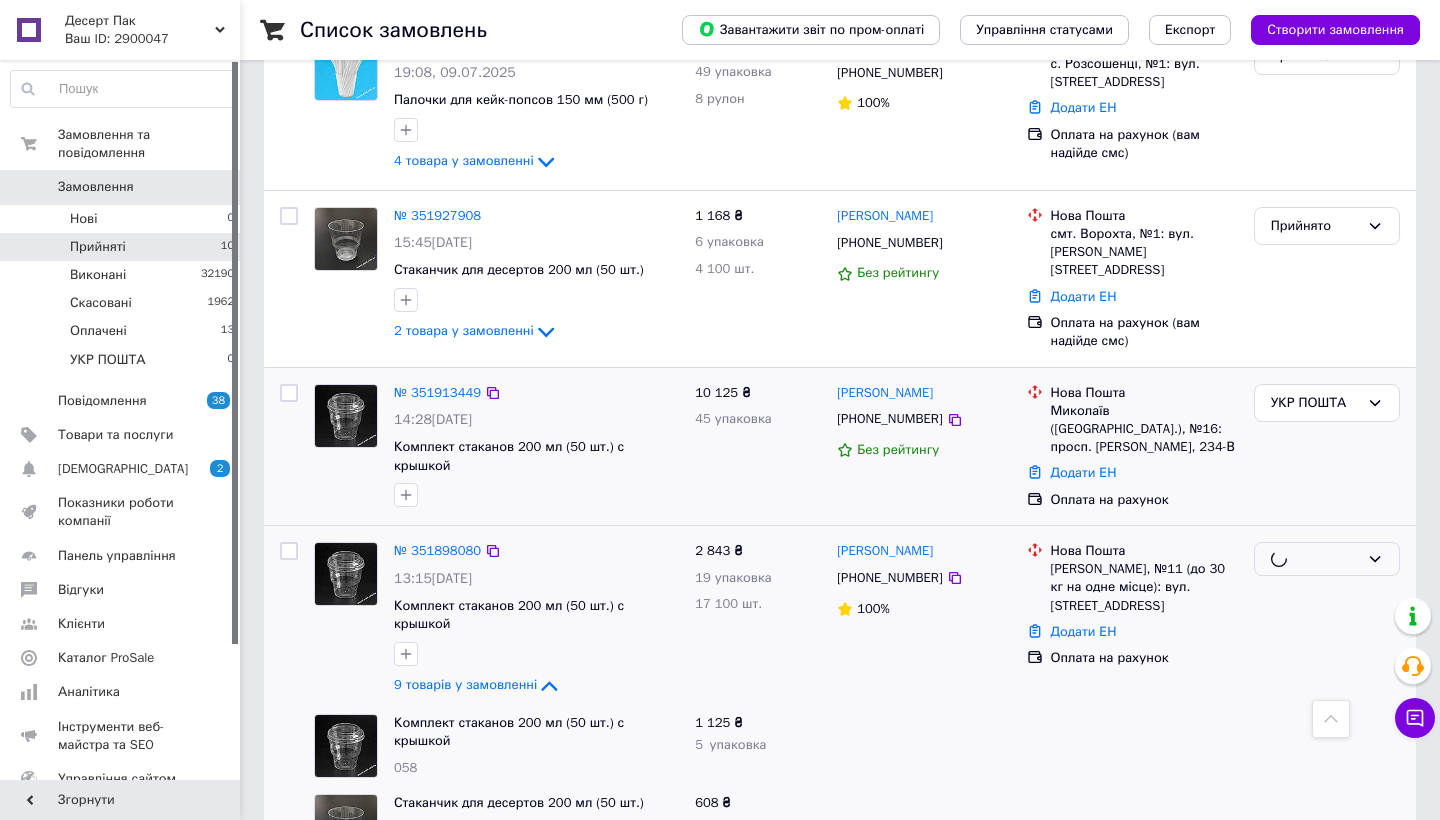 scroll, scrollTop: 865, scrollLeft: 0, axis: vertical 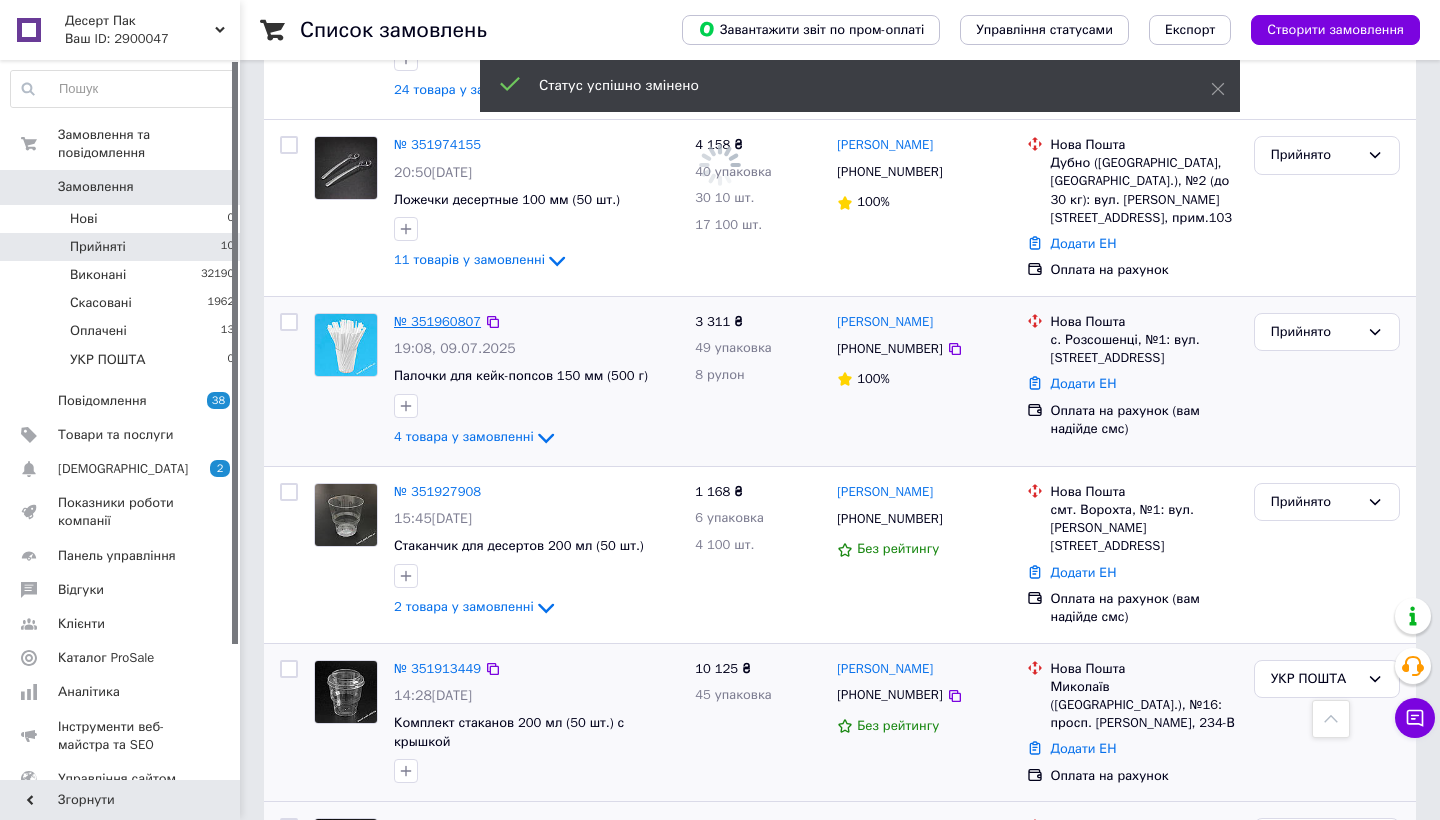 click on "№ 351960807" at bounding box center [437, 321] 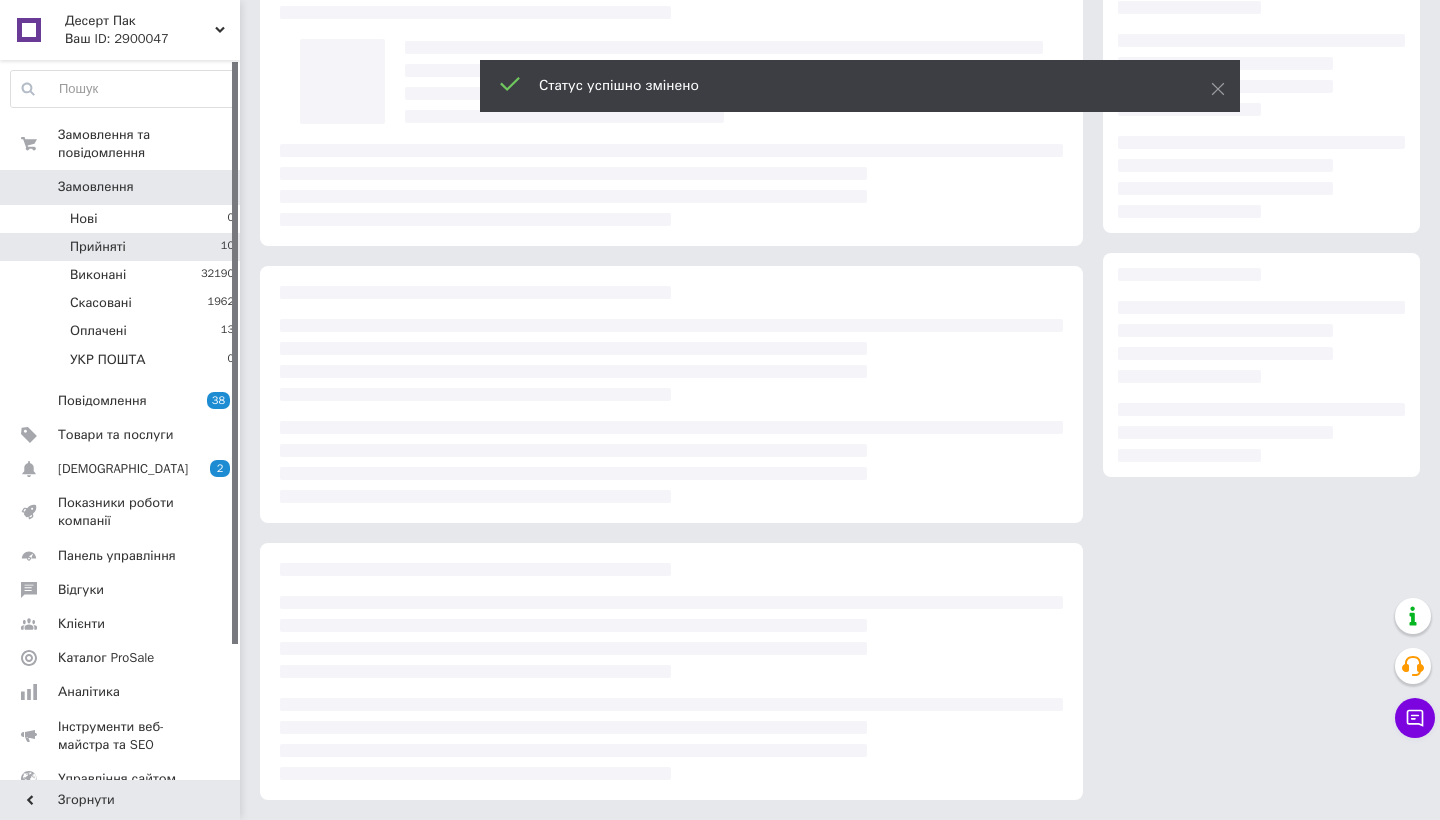 scroll, scrollTop: 94, scrollLeft: 0, axis: vertical 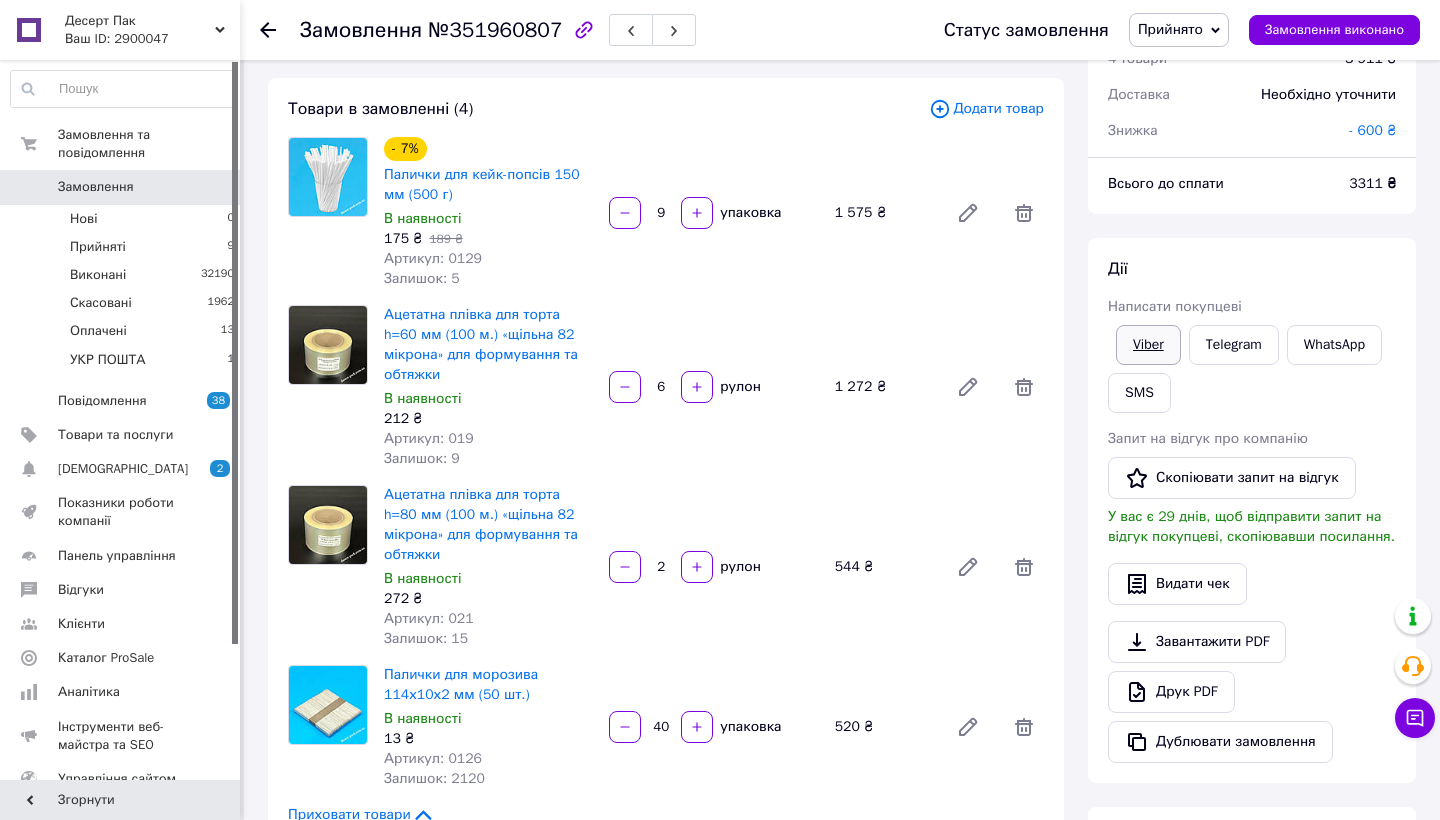 click on "Viber" at bounding box center [1148, 345] 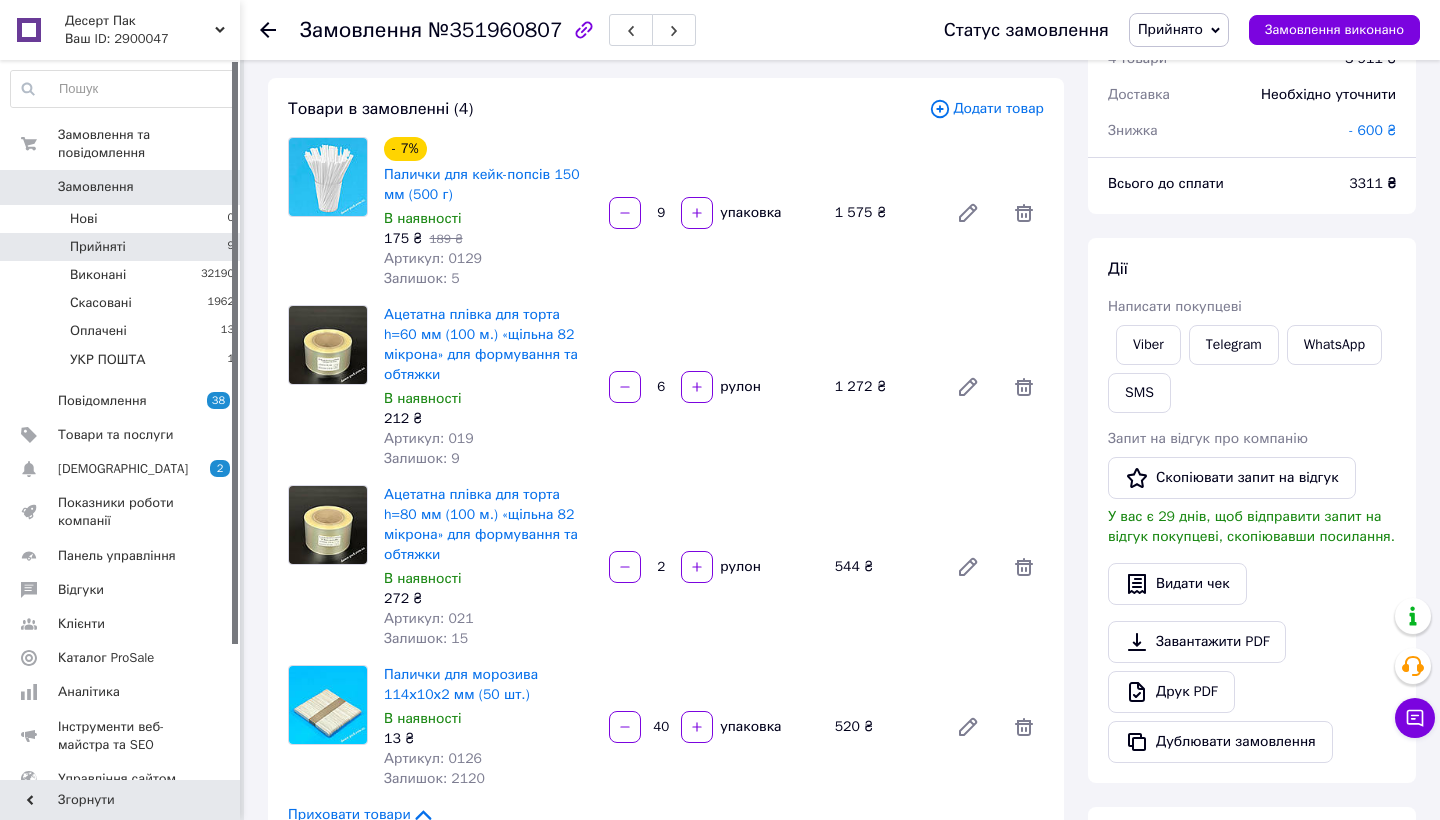 click on "Прийняті 9" at bounding box center [123, 247] 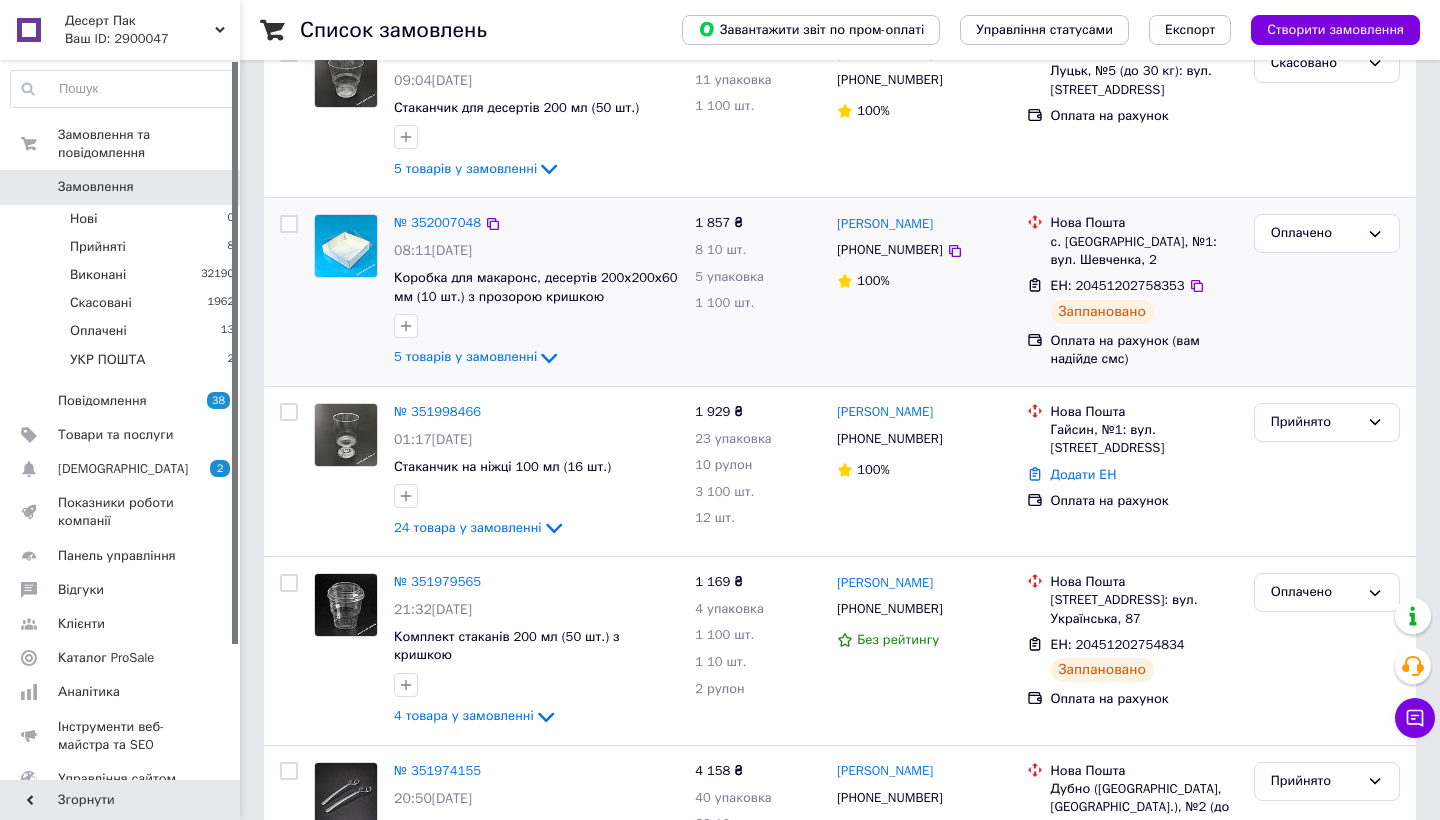 scroll, scrollTop: 744, scrollLeft: 0, axis: vertical 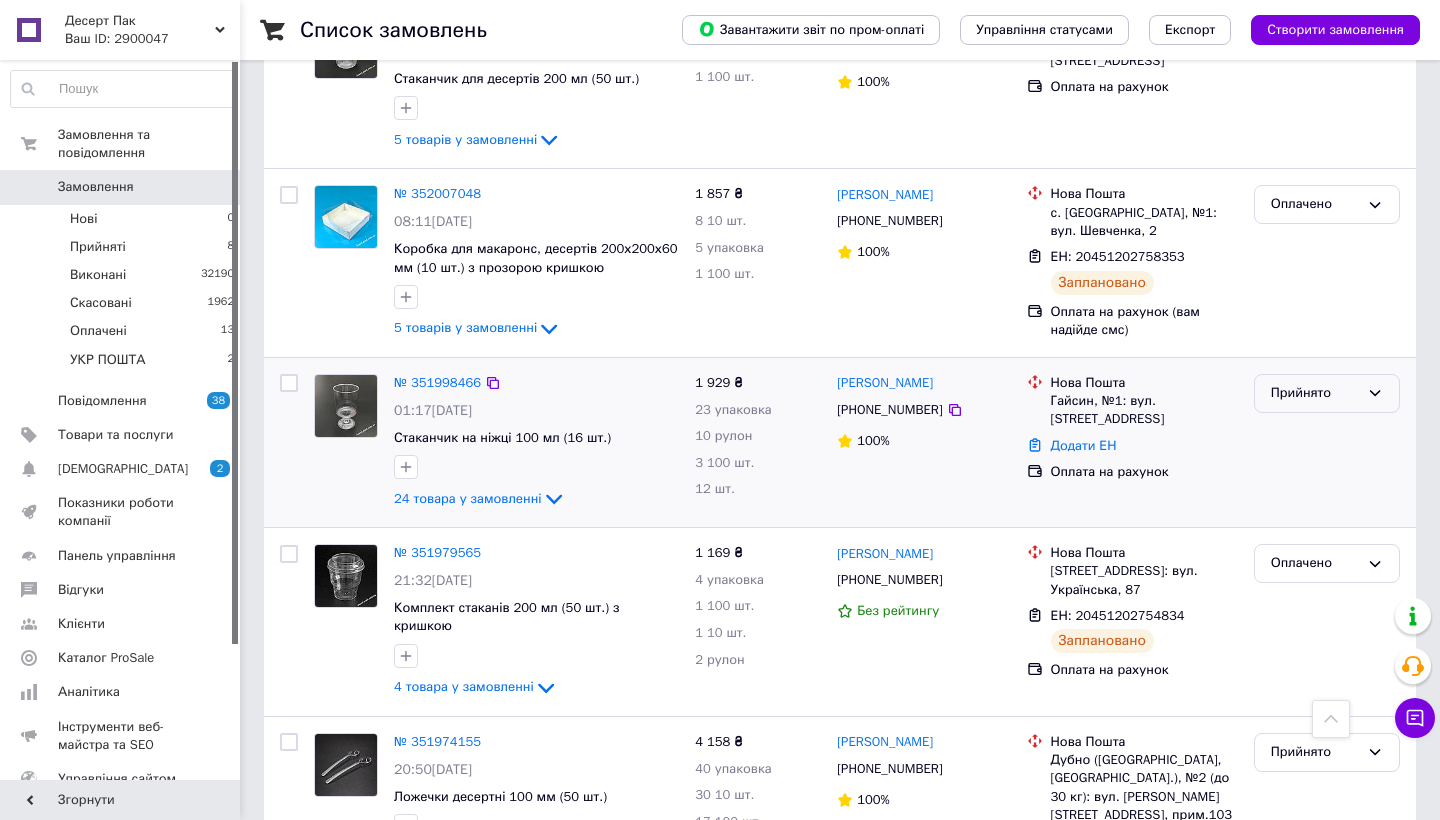 click on "Прийнято" at bounding box center [1315, 393] 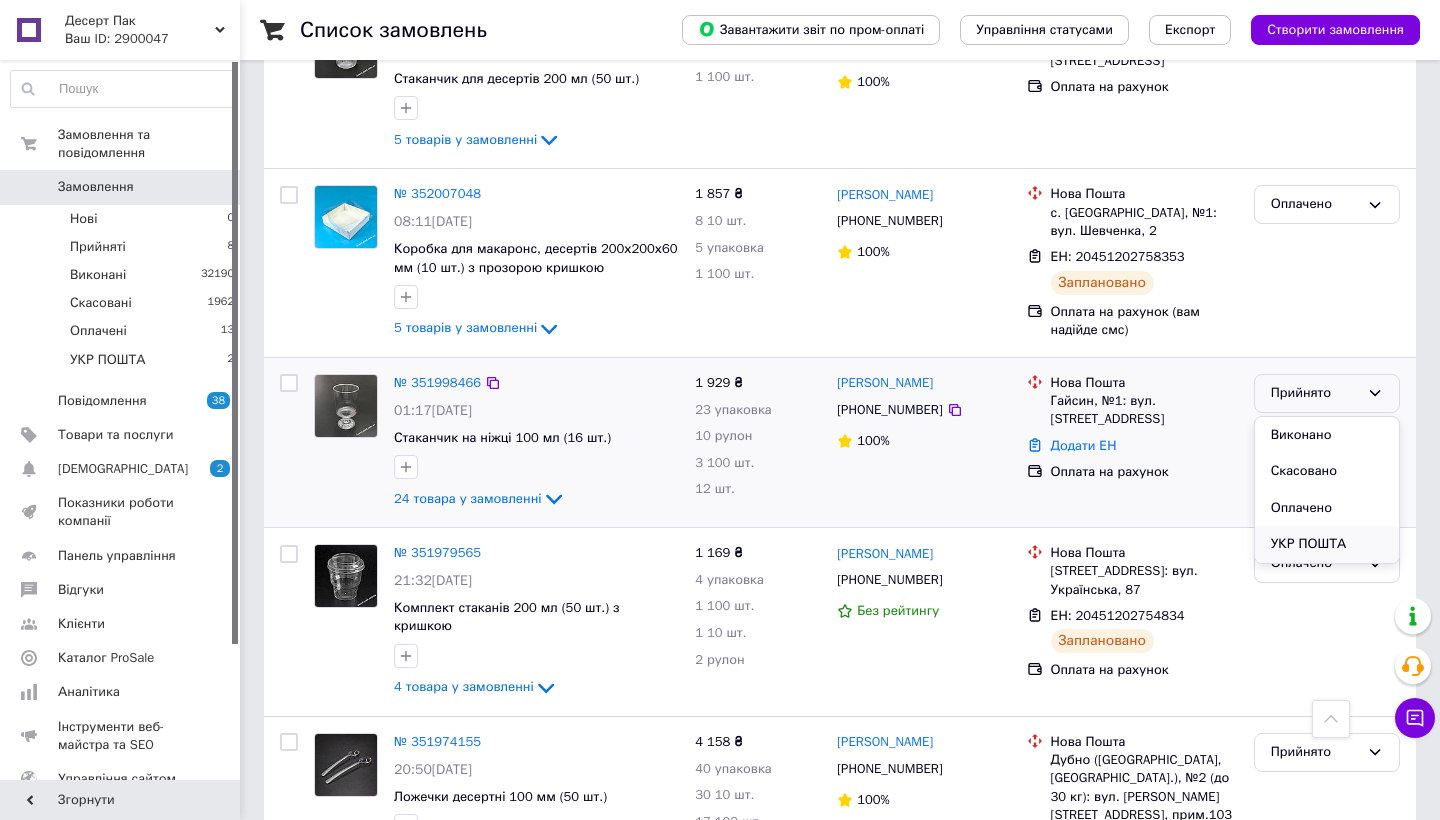 click on "УКР ПОШТА" at bounding box center [1327, 544] 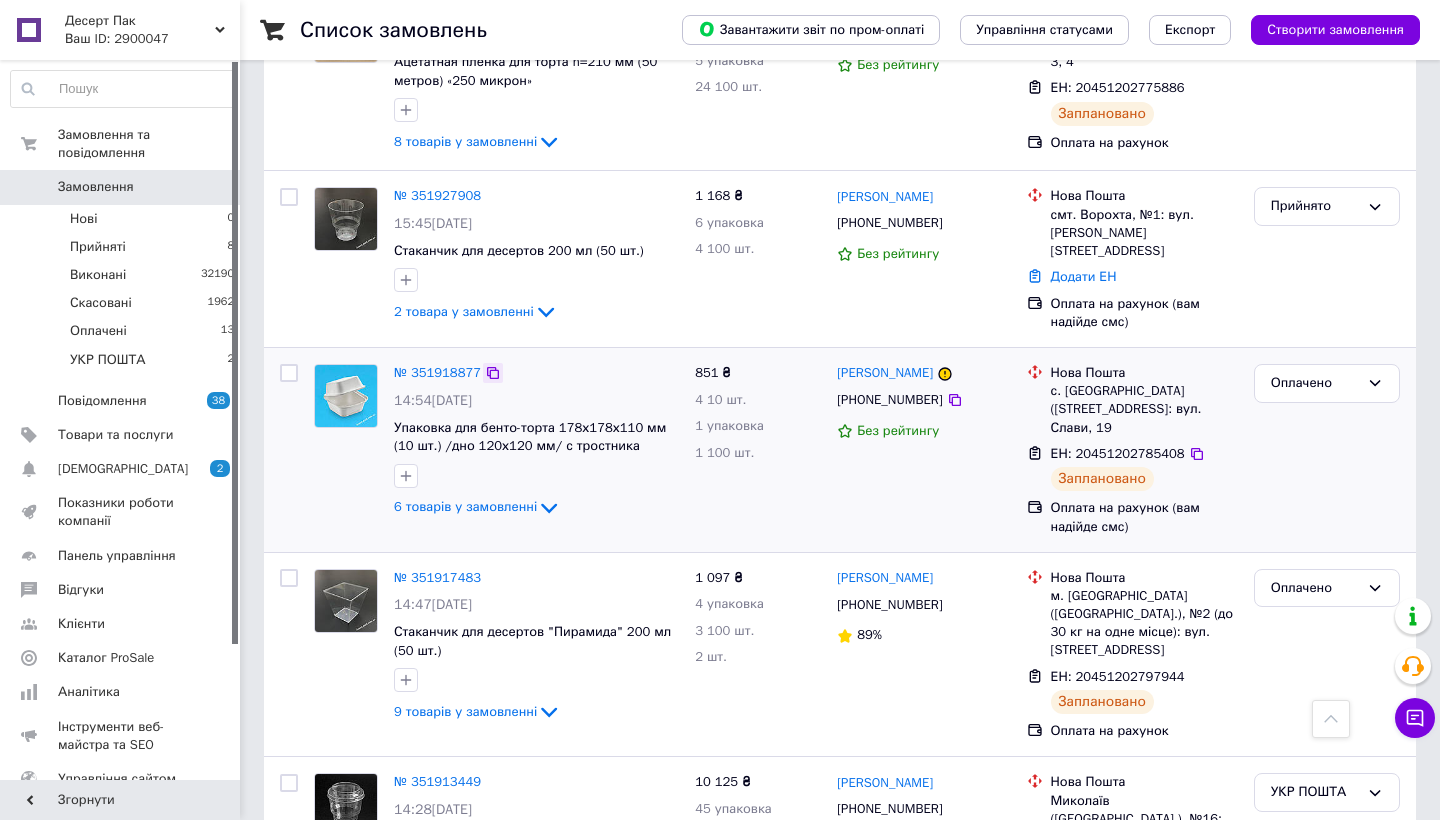scroll, scrollTop: 2281, scrollLeft: 0, axis: vertical 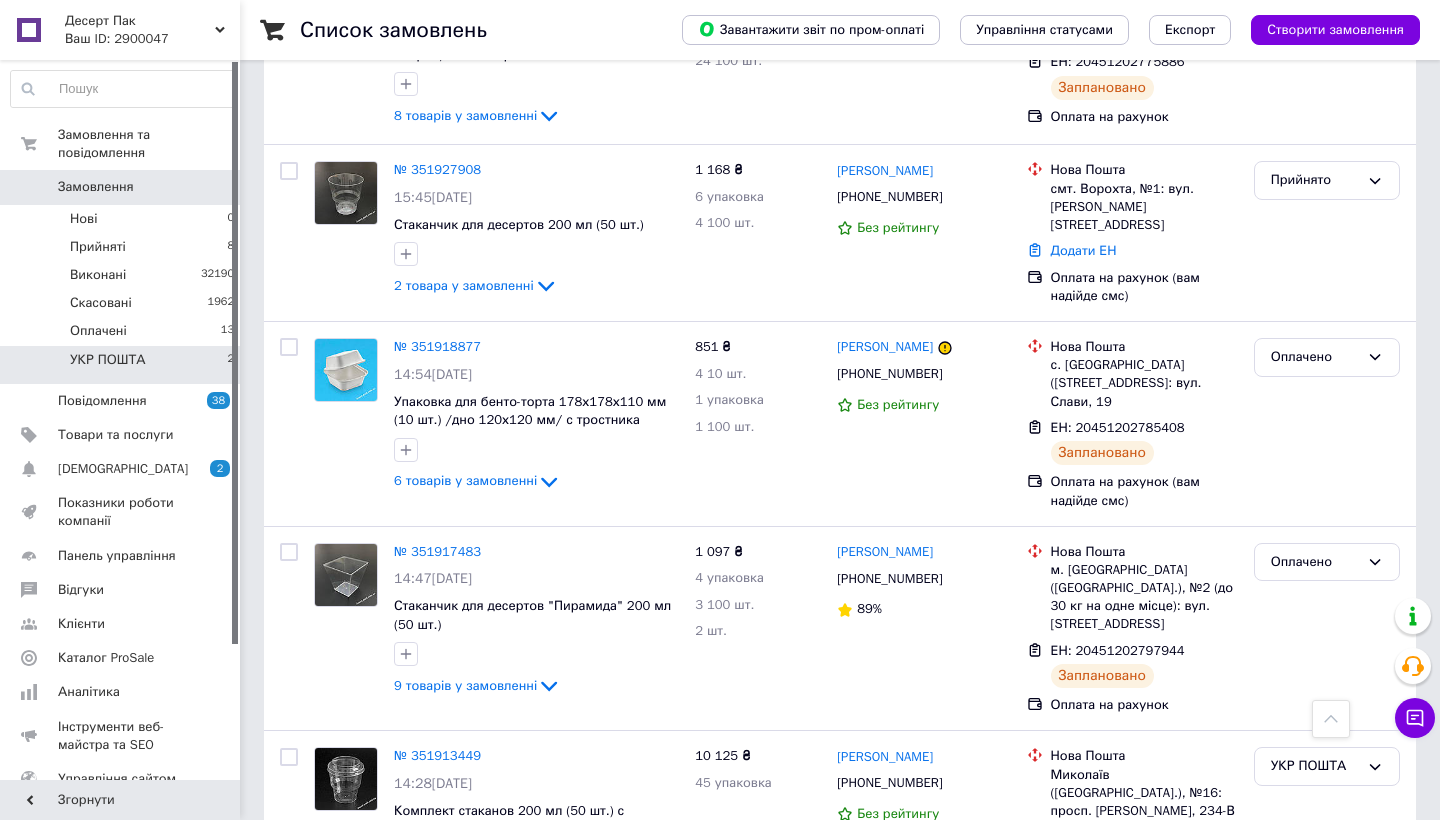 click on "УКР ПОШТА 2" at bounding box center (123, 365) 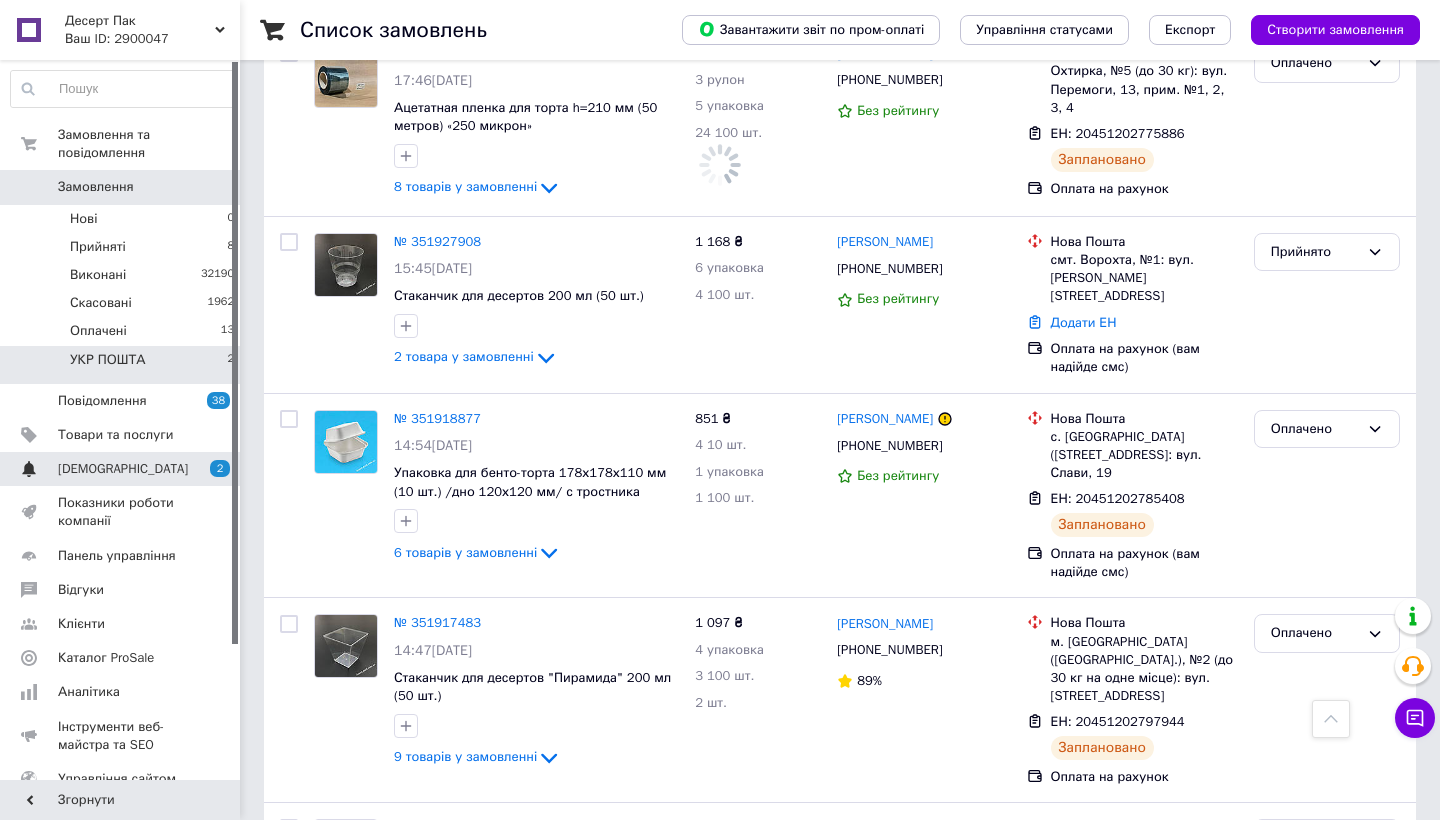 click on "[DEMOGRAPHIC_DATA]" at bounding box center (121, 469) 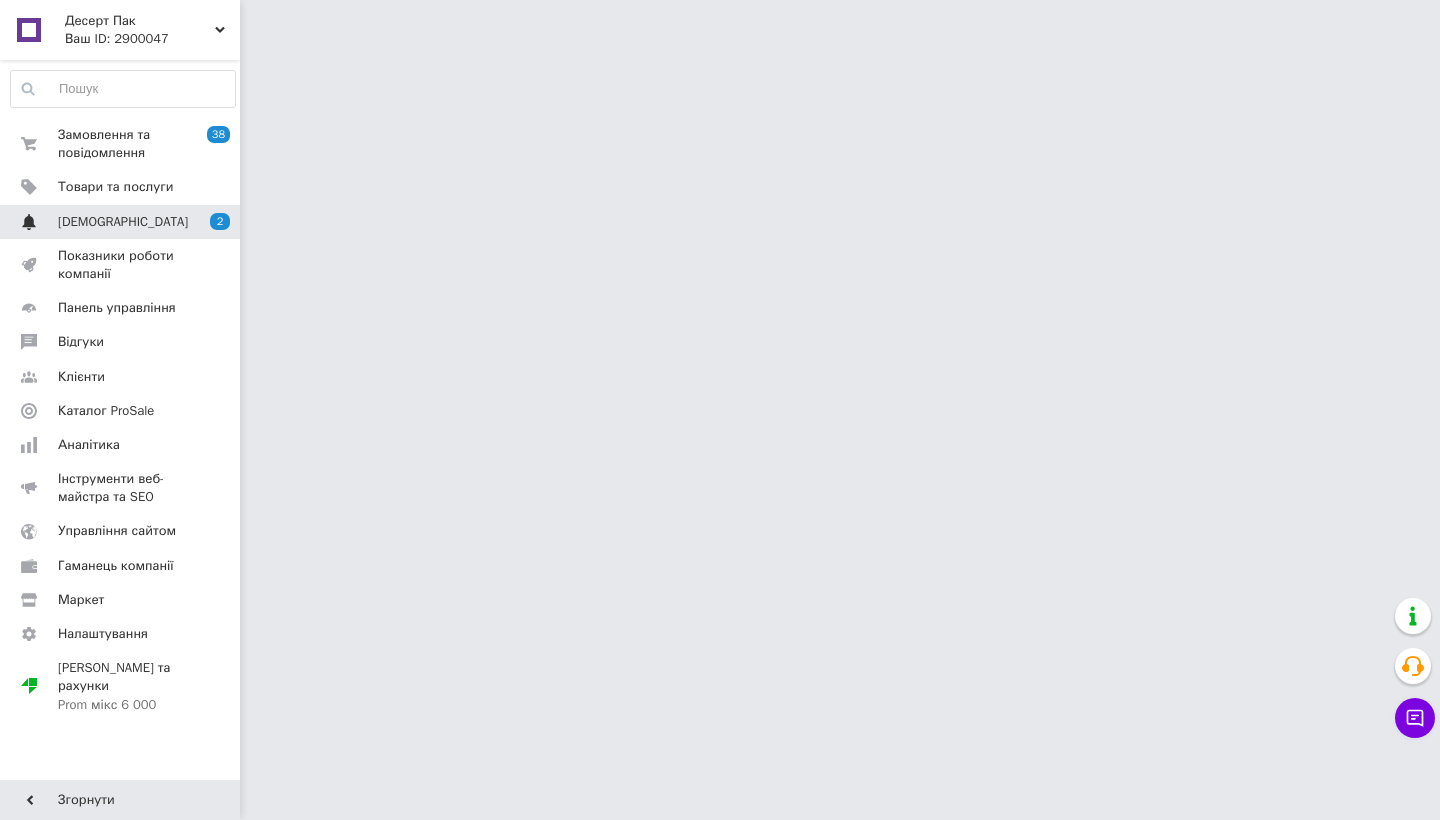 scroll, scrollTop: 0, scrollLeft: 0, axis: both 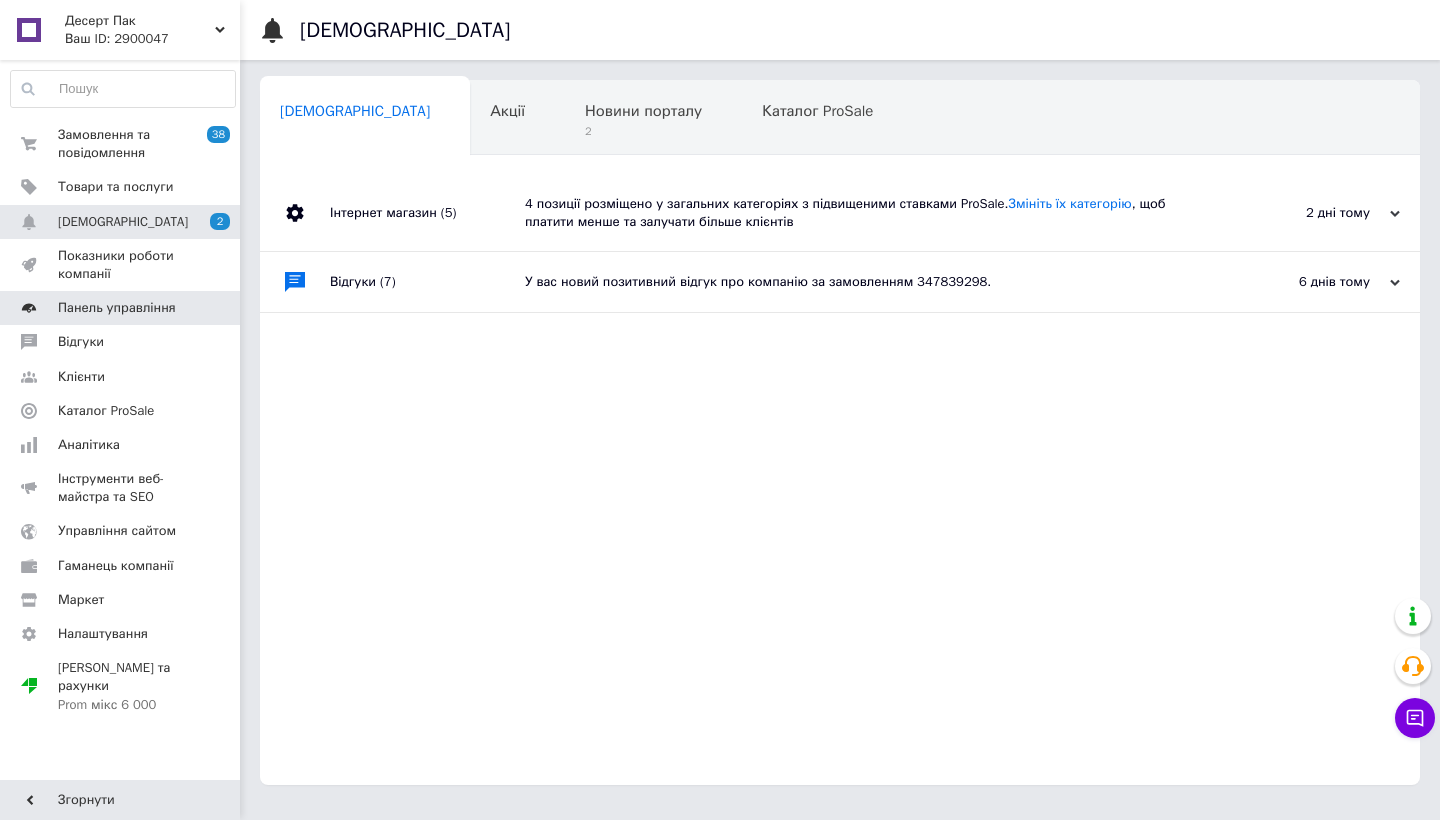 click on "Панель управління" at bounding box center [117, 308] 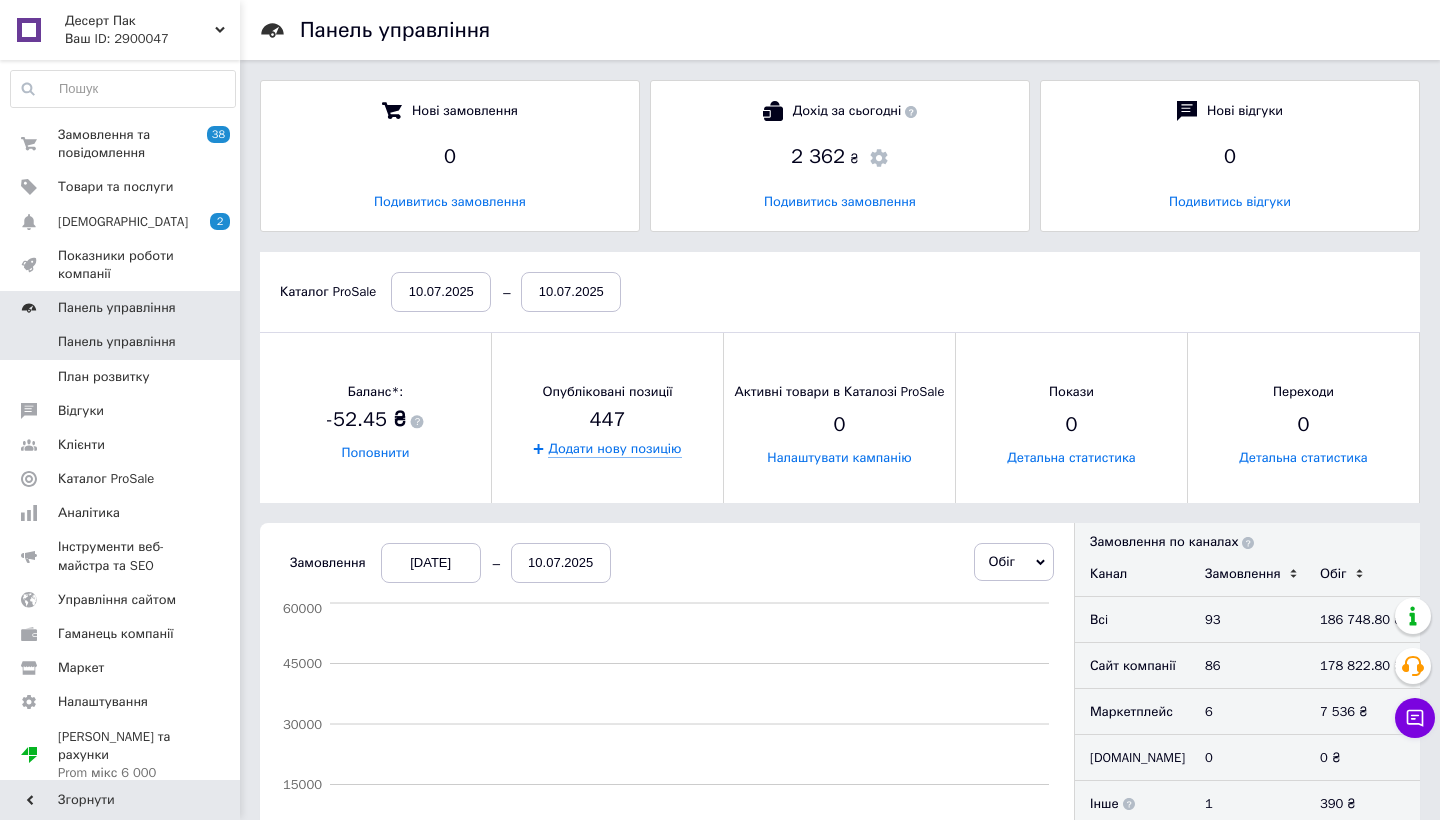 scroll, scrollTop: 10, scrollLeft: 10, axis: both 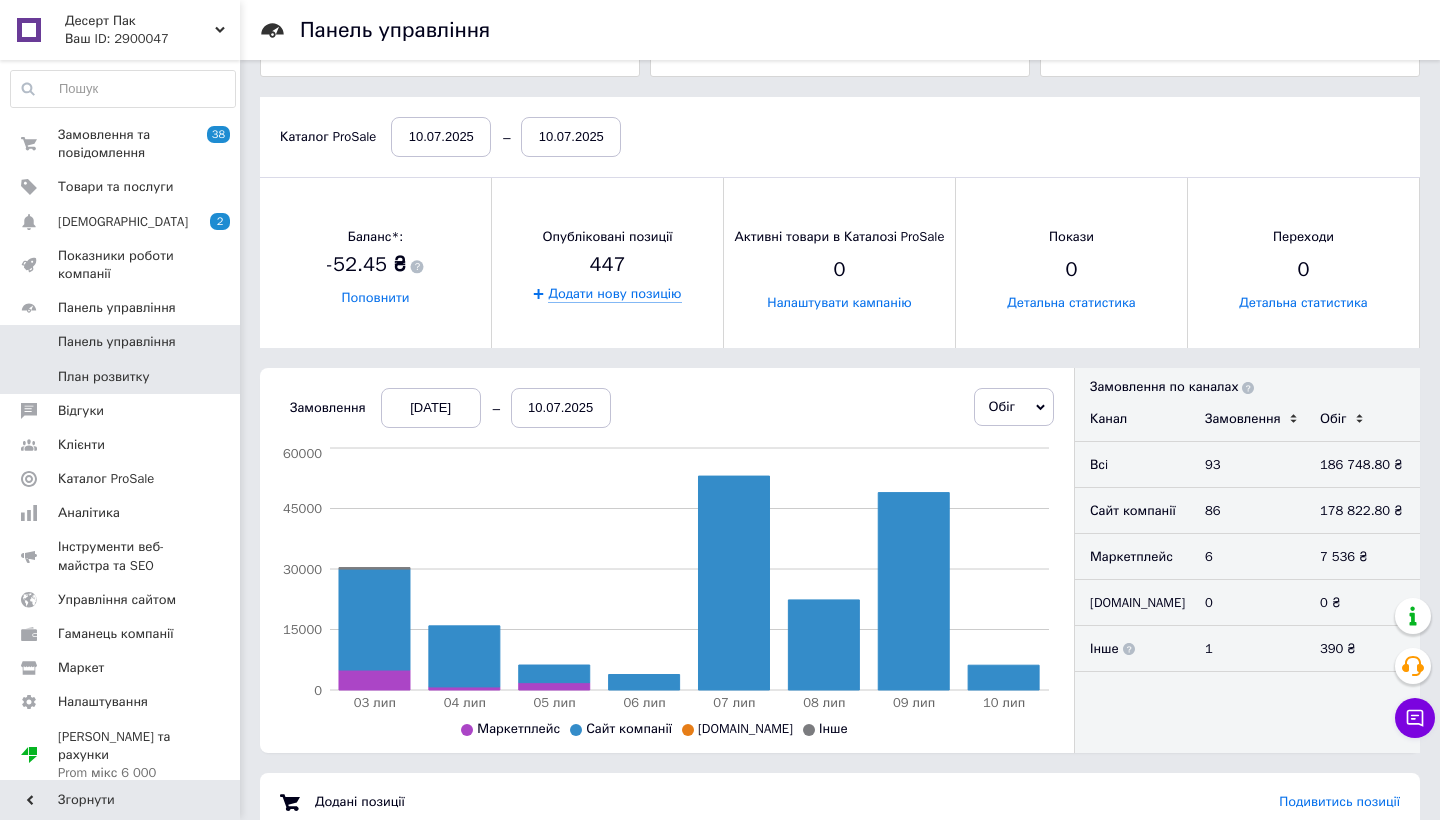 click on "План розвитку" at bounding box center (103, 377) 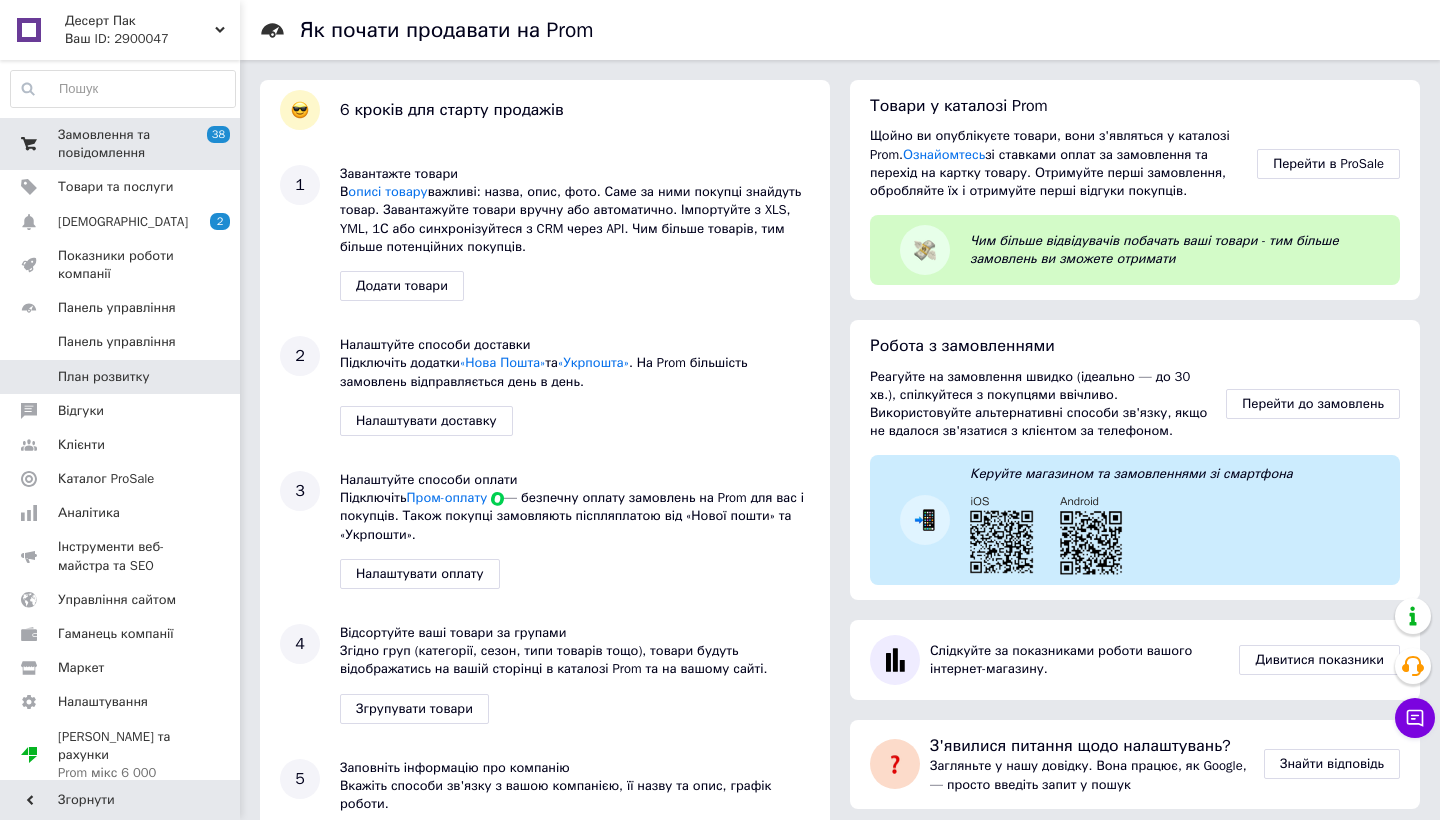 click on "Замовлення та повідомлення" at bounding box center (121, 144) 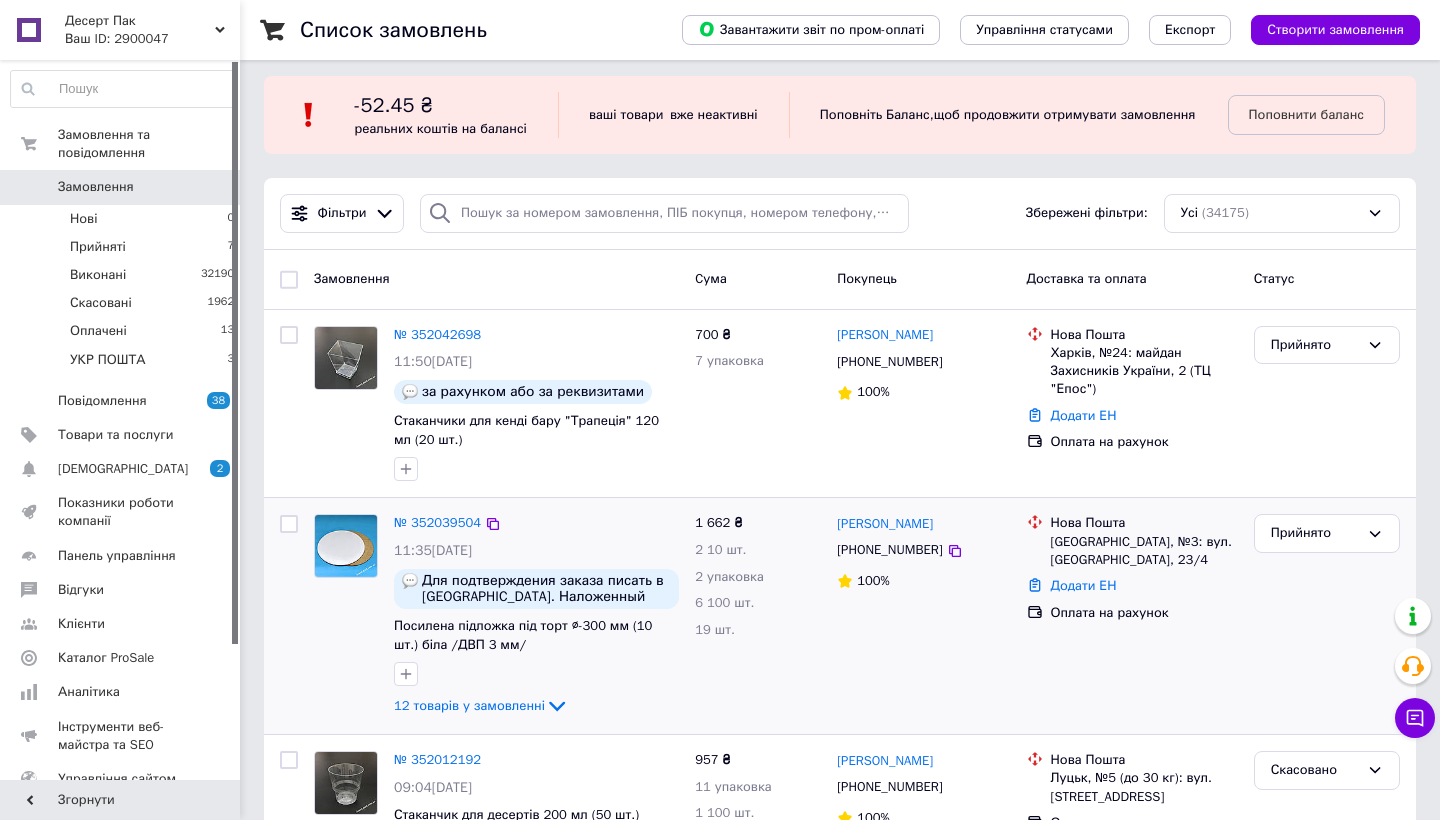 scroll, scrollTop: 10, scrollLeft: 0, axis: vertical 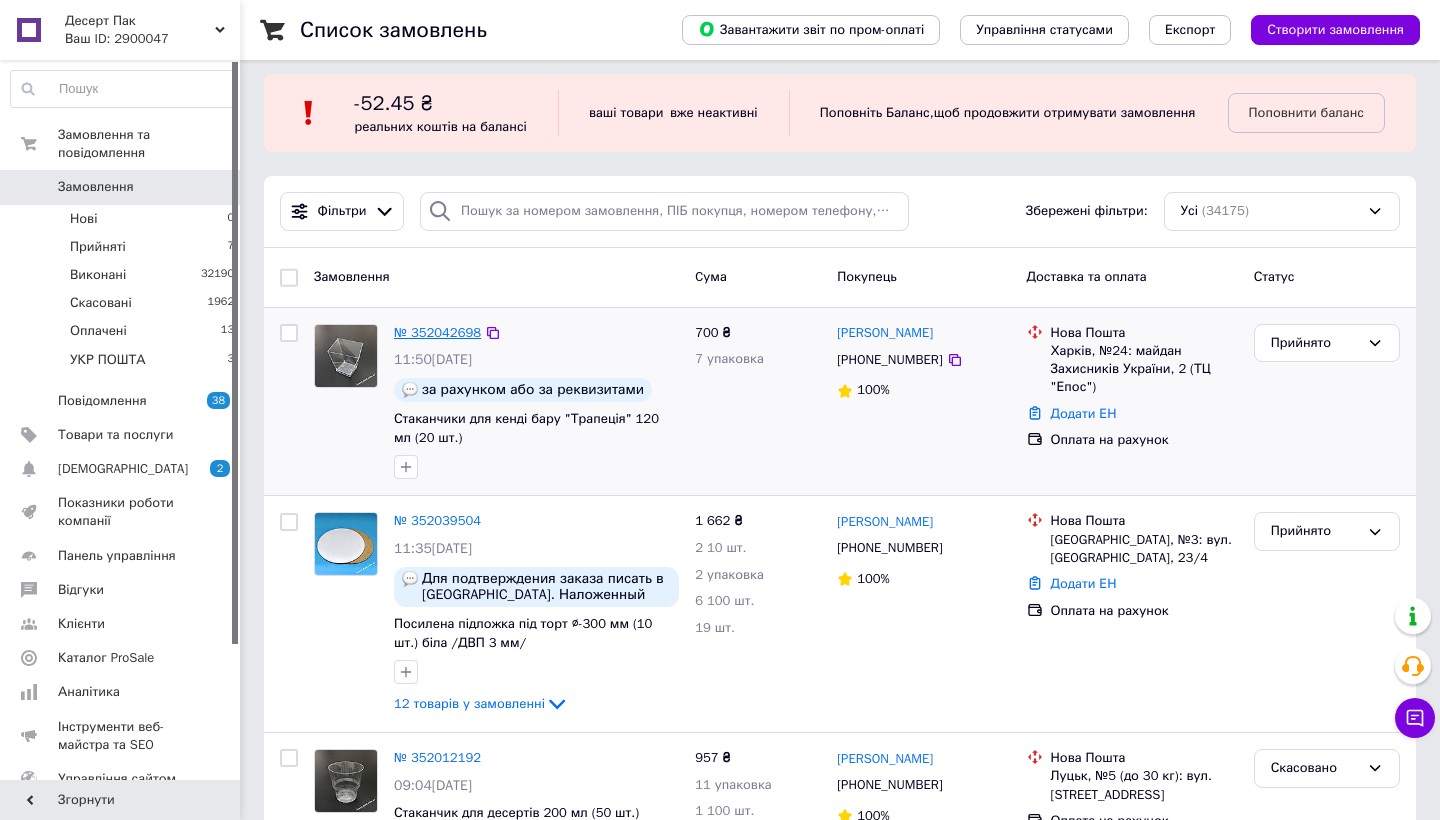click on "№ 352042698" at bounding box center [437, 332] 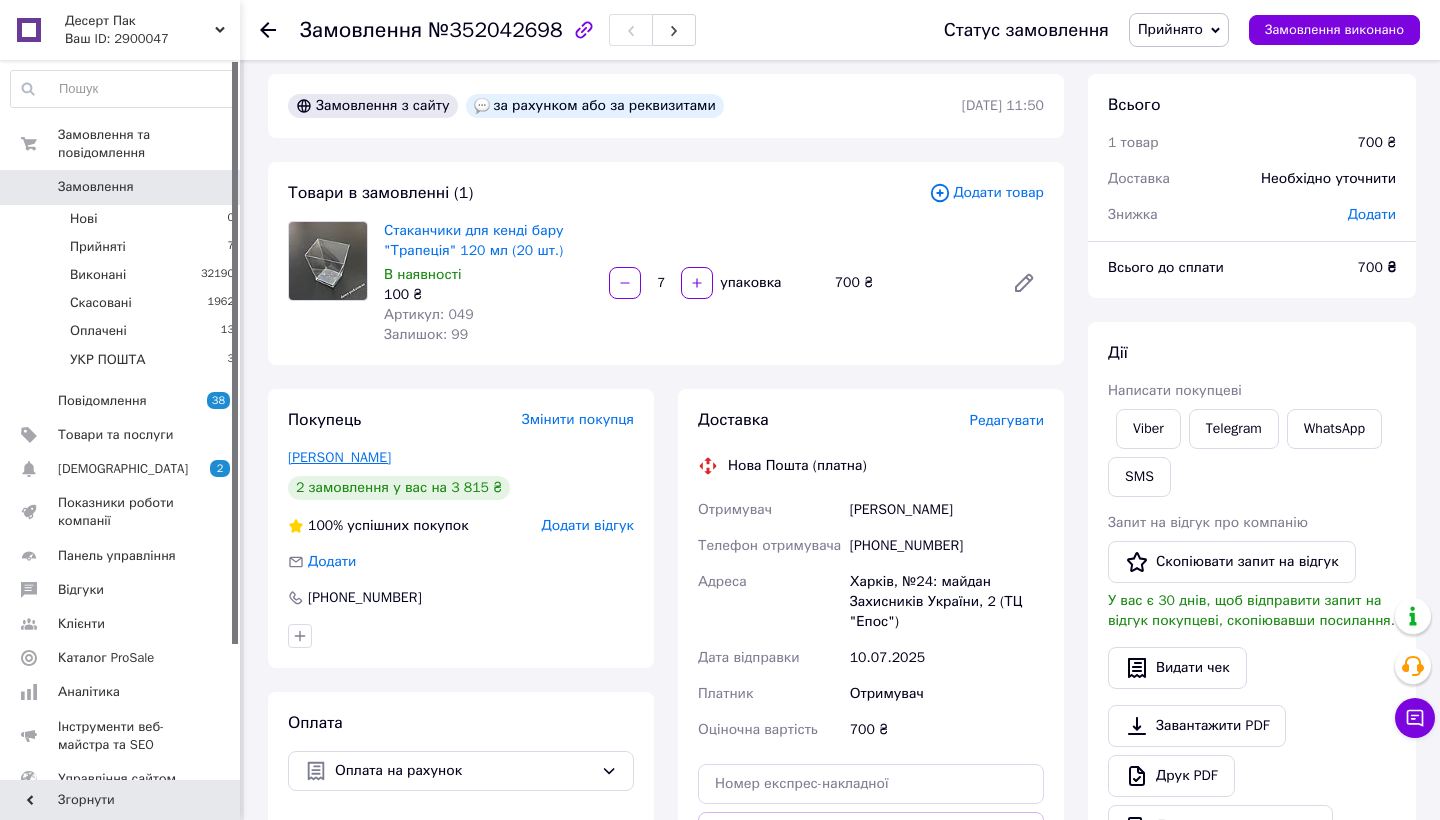 click on "[PERSON_NAME]" at bounding box center (339, 457) 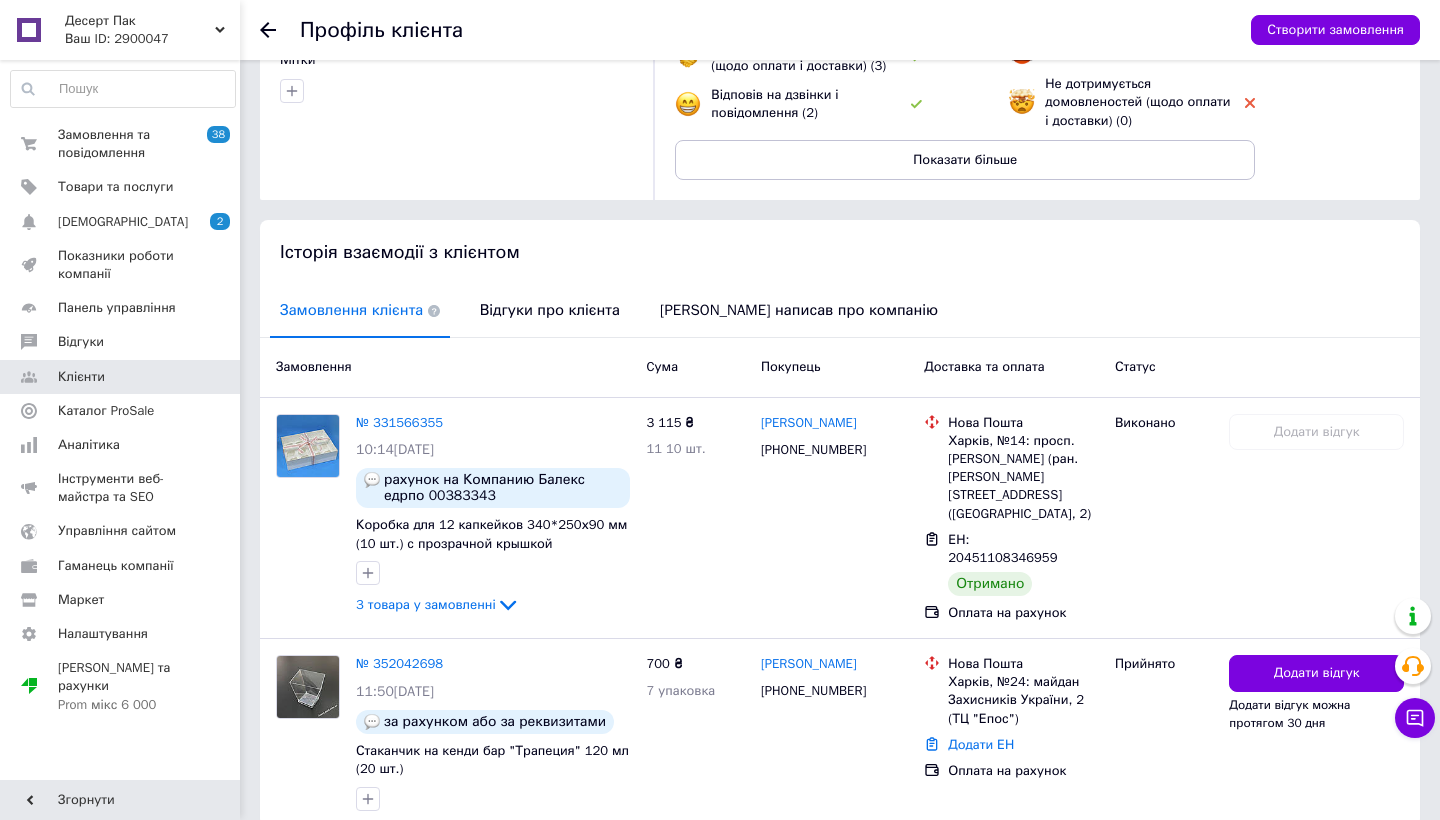 scroll, scrollTop: 260, scrollLeft: 0, axis: vertical 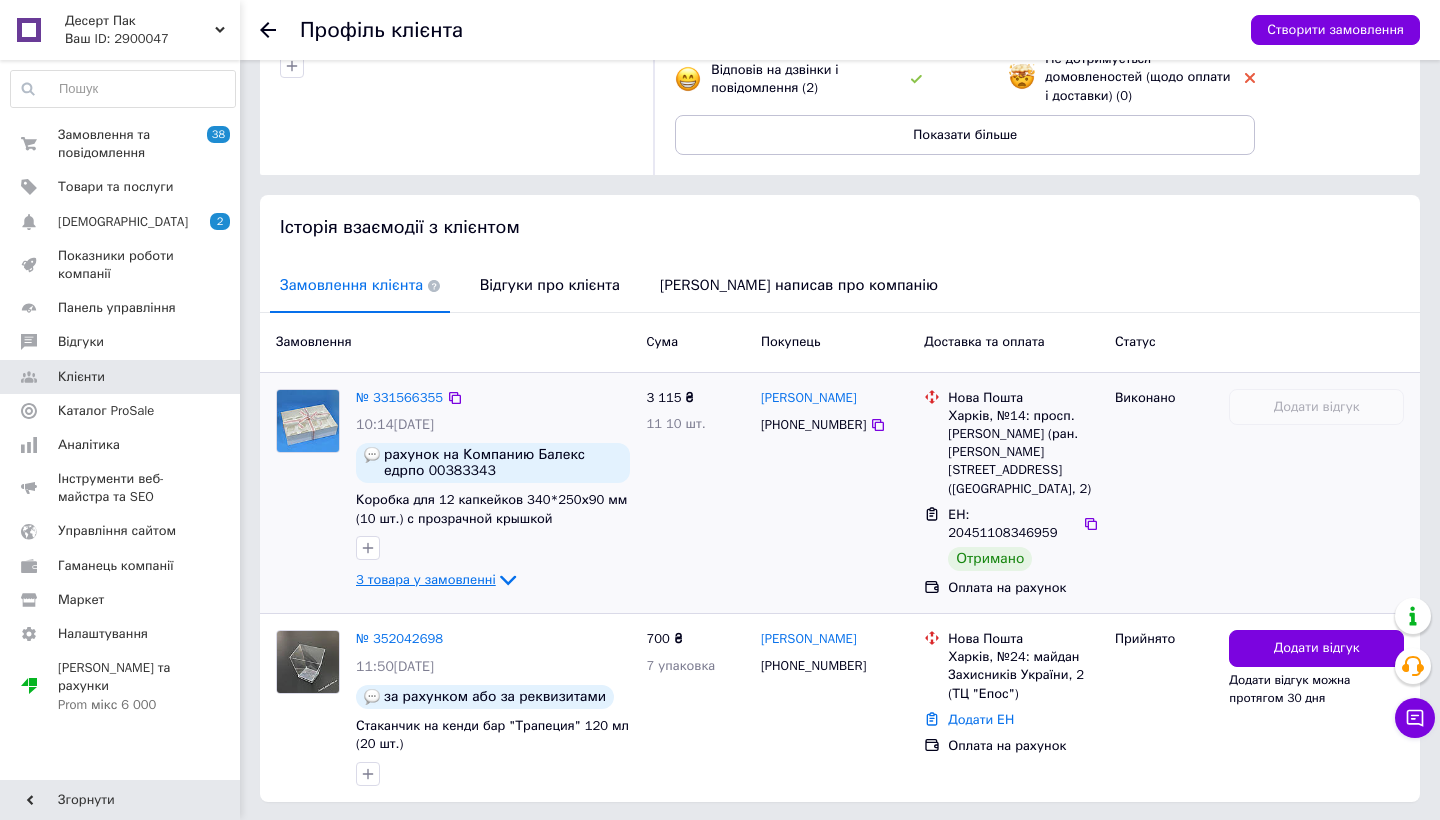 click on "3 товара у замовленні" at bounding box center [426, 579] 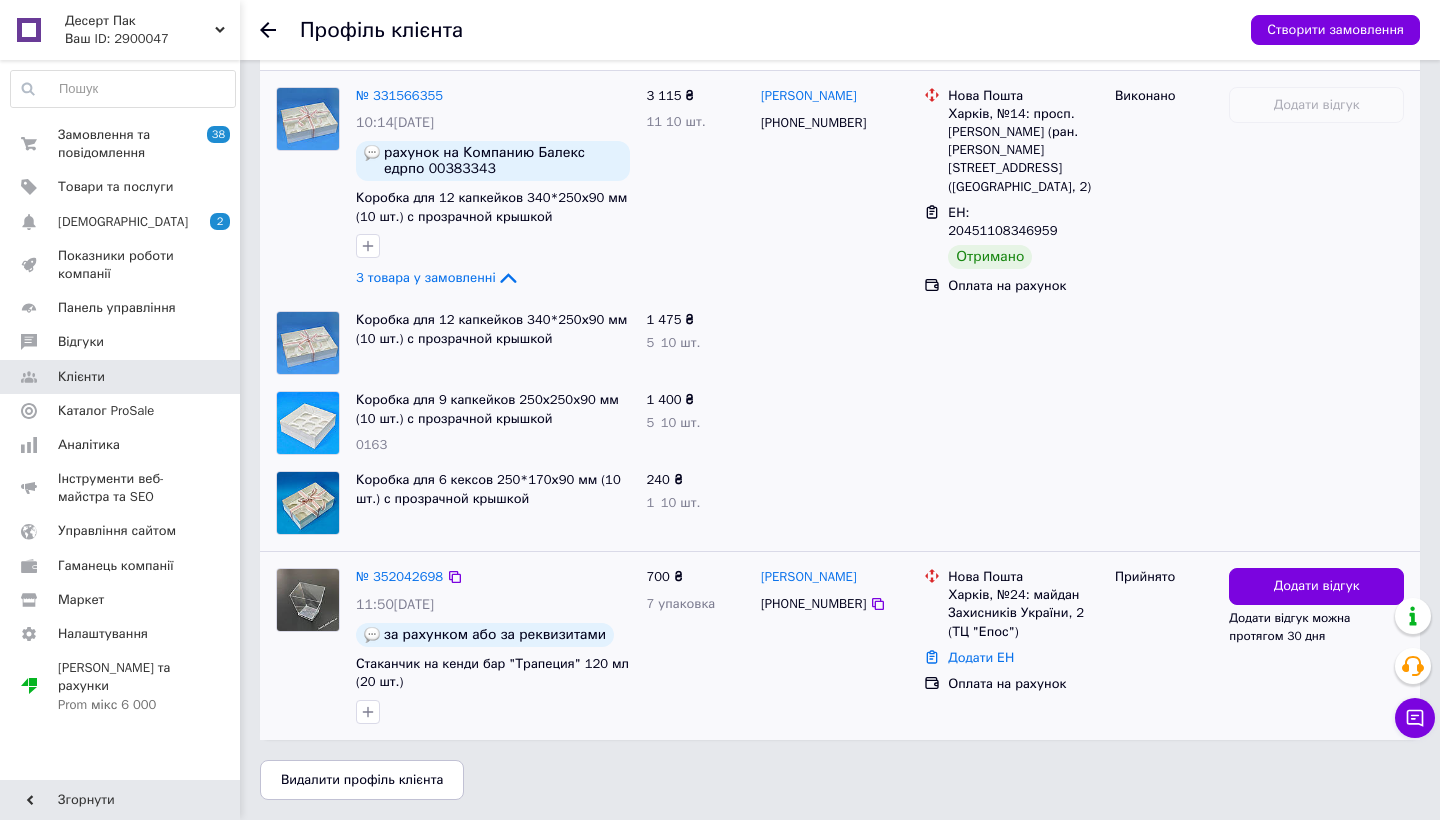 scroll, scrollTop: 561, scrollLeft: 0, axis: vertical 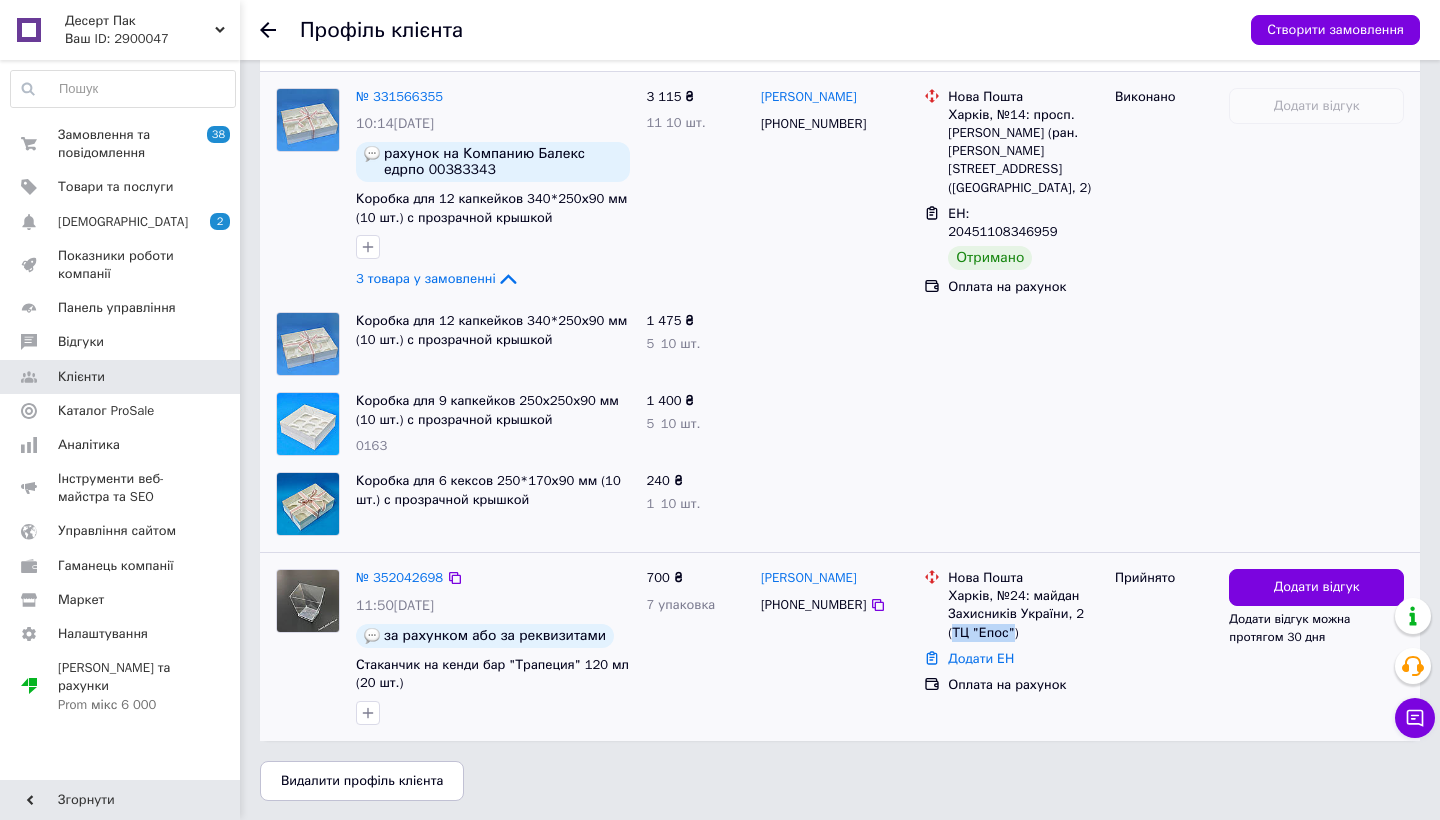 drag, startPoint x: 1015, startPoint y: 637, endPoint x: 951, endPoint y: 632, distance: 64.195015 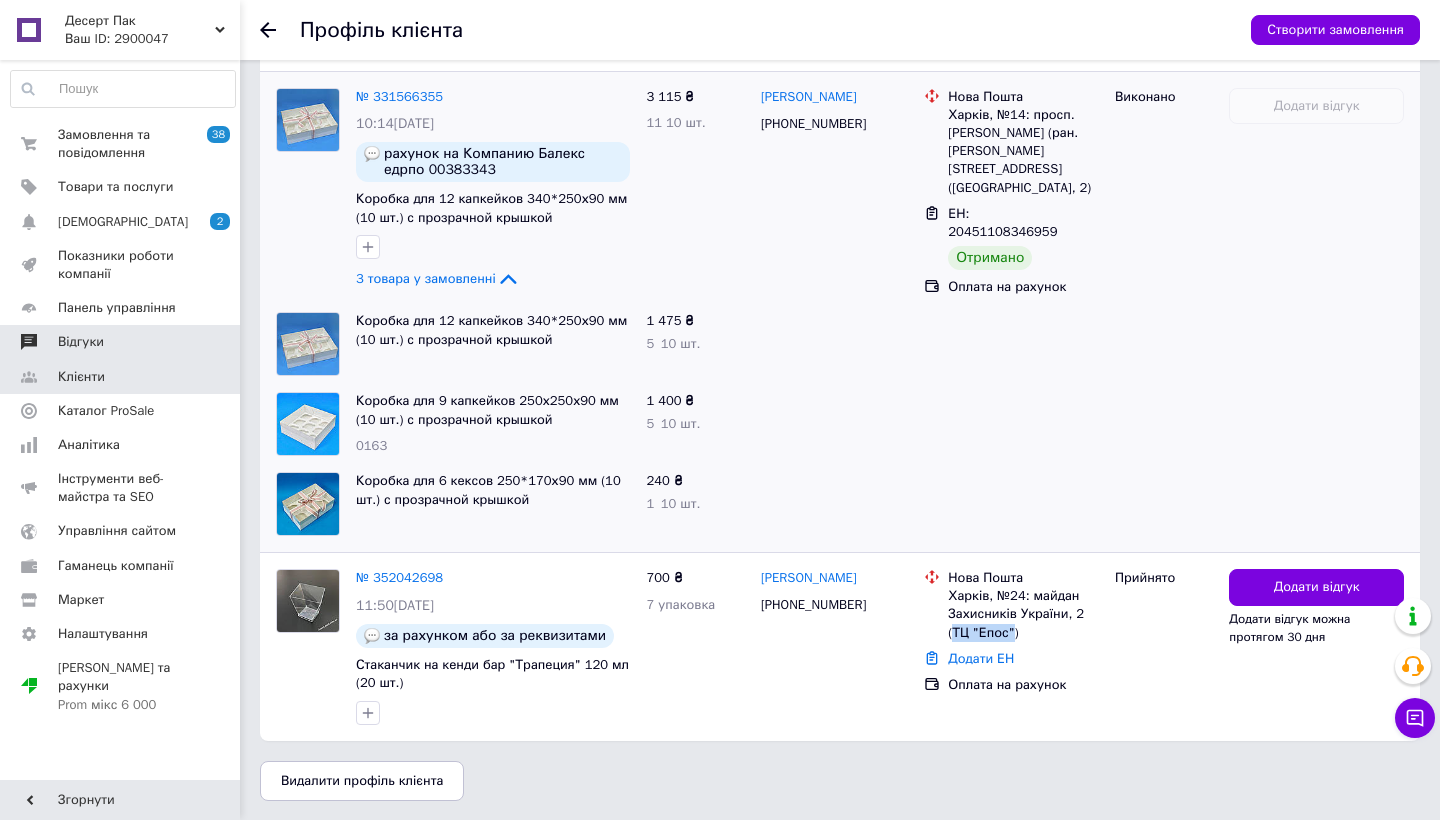 click on "Відгуки" at bounding box center (81, 342) 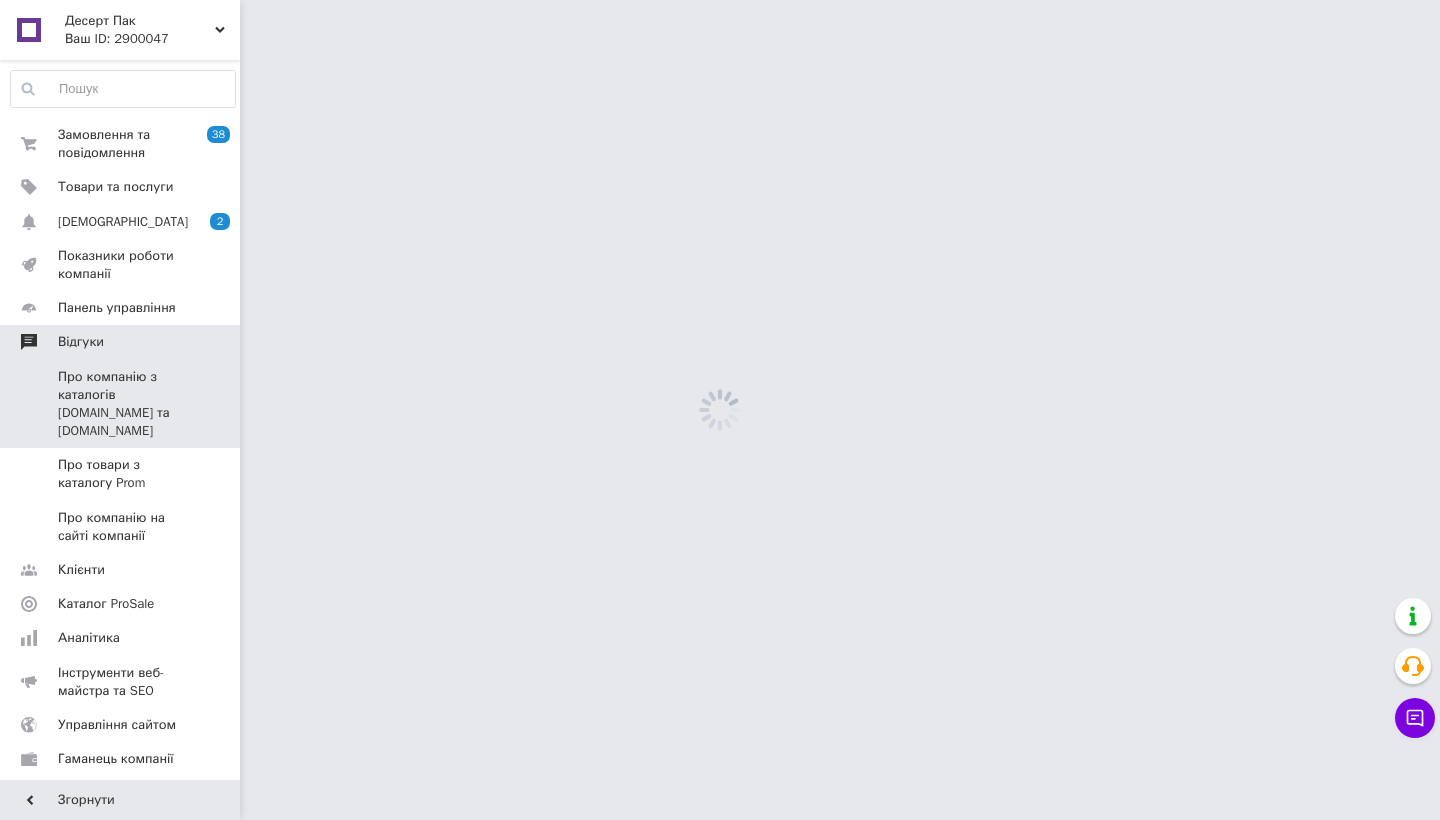 scroll, scrollTop: 0, scrollLeft: 0, axis: both 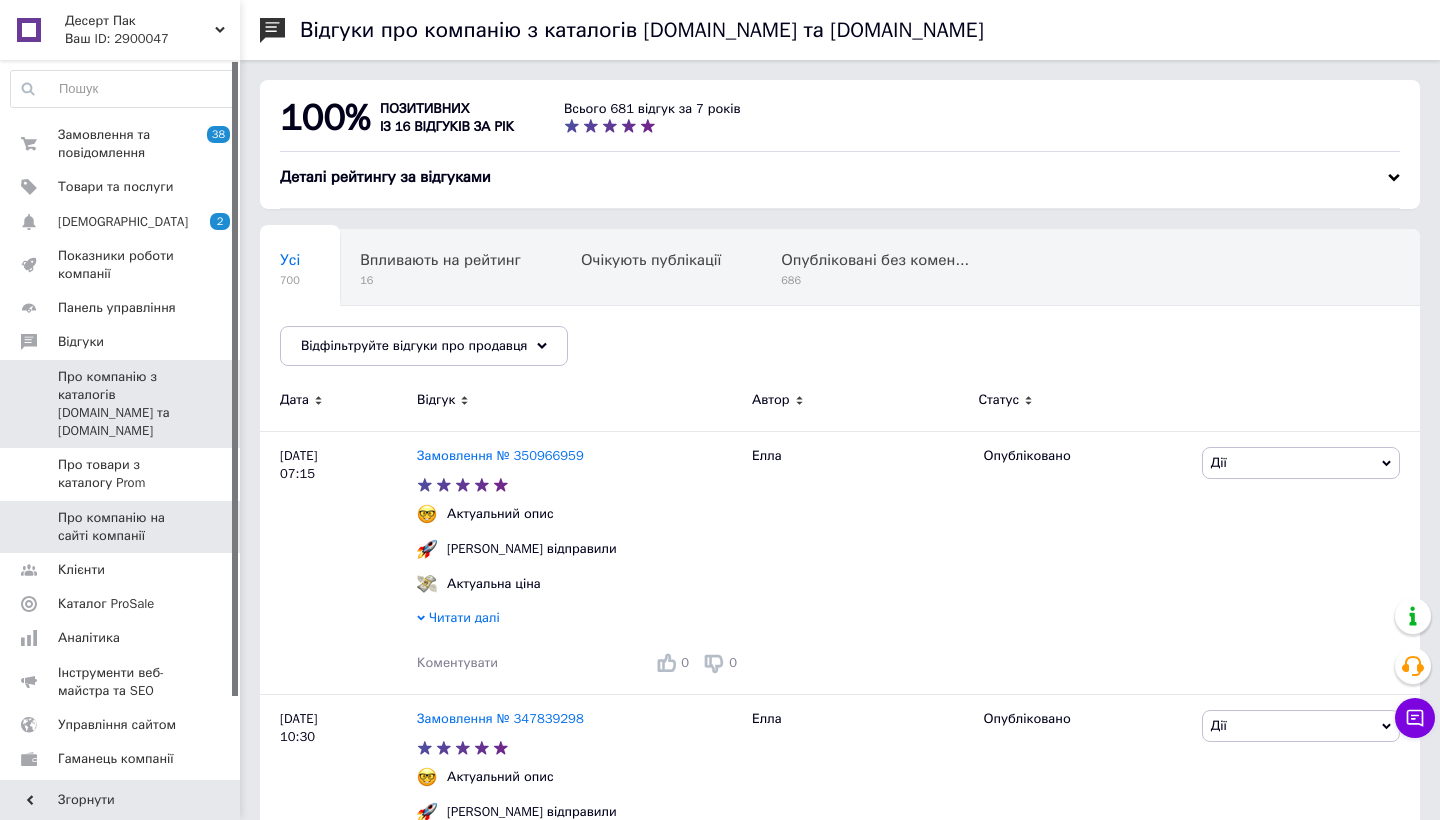 click on "Про компанію на сайті компанії" at bounding box center [121, 527] 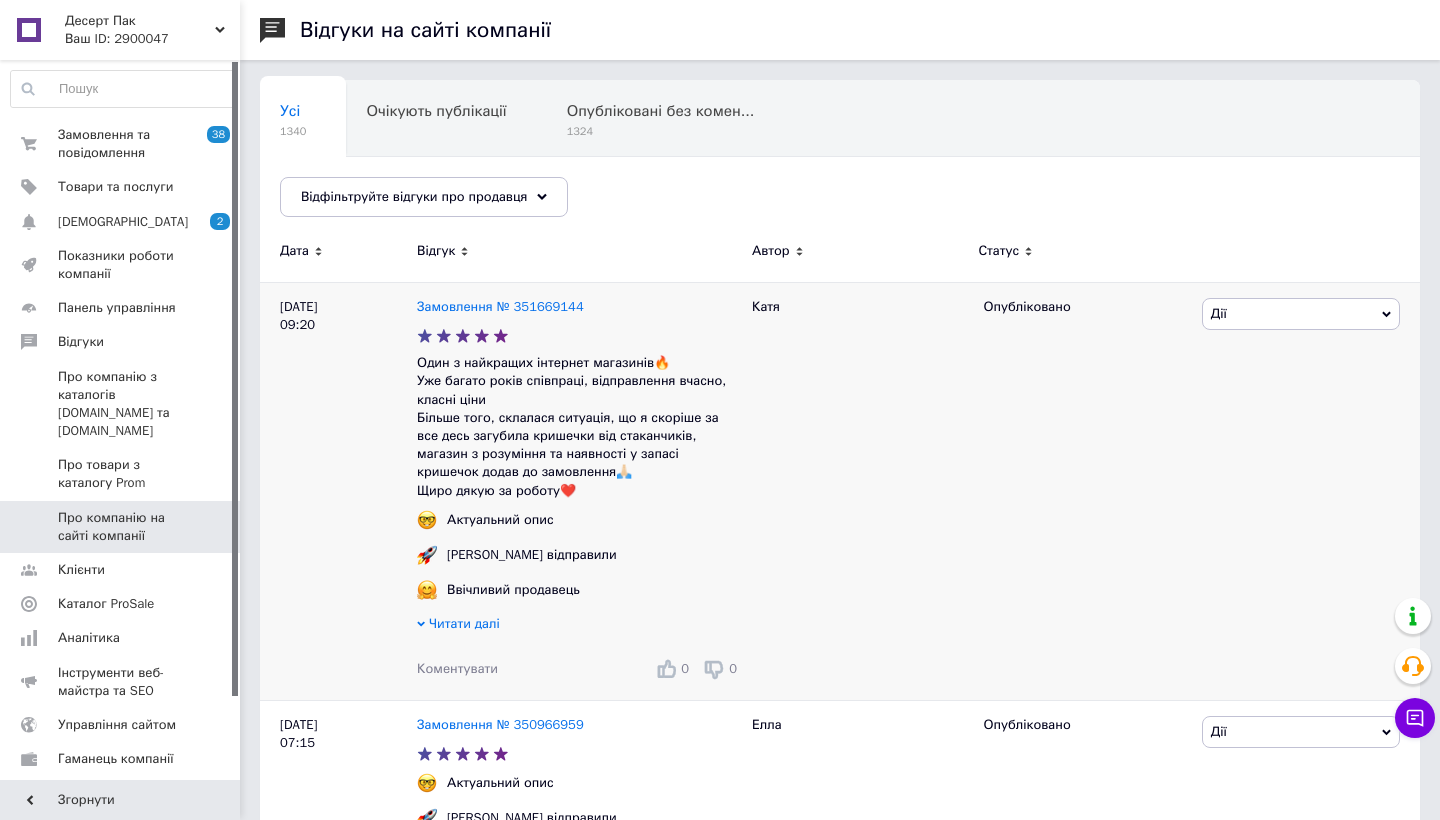 click on "Читати далі" at bounding box center (464, 623) 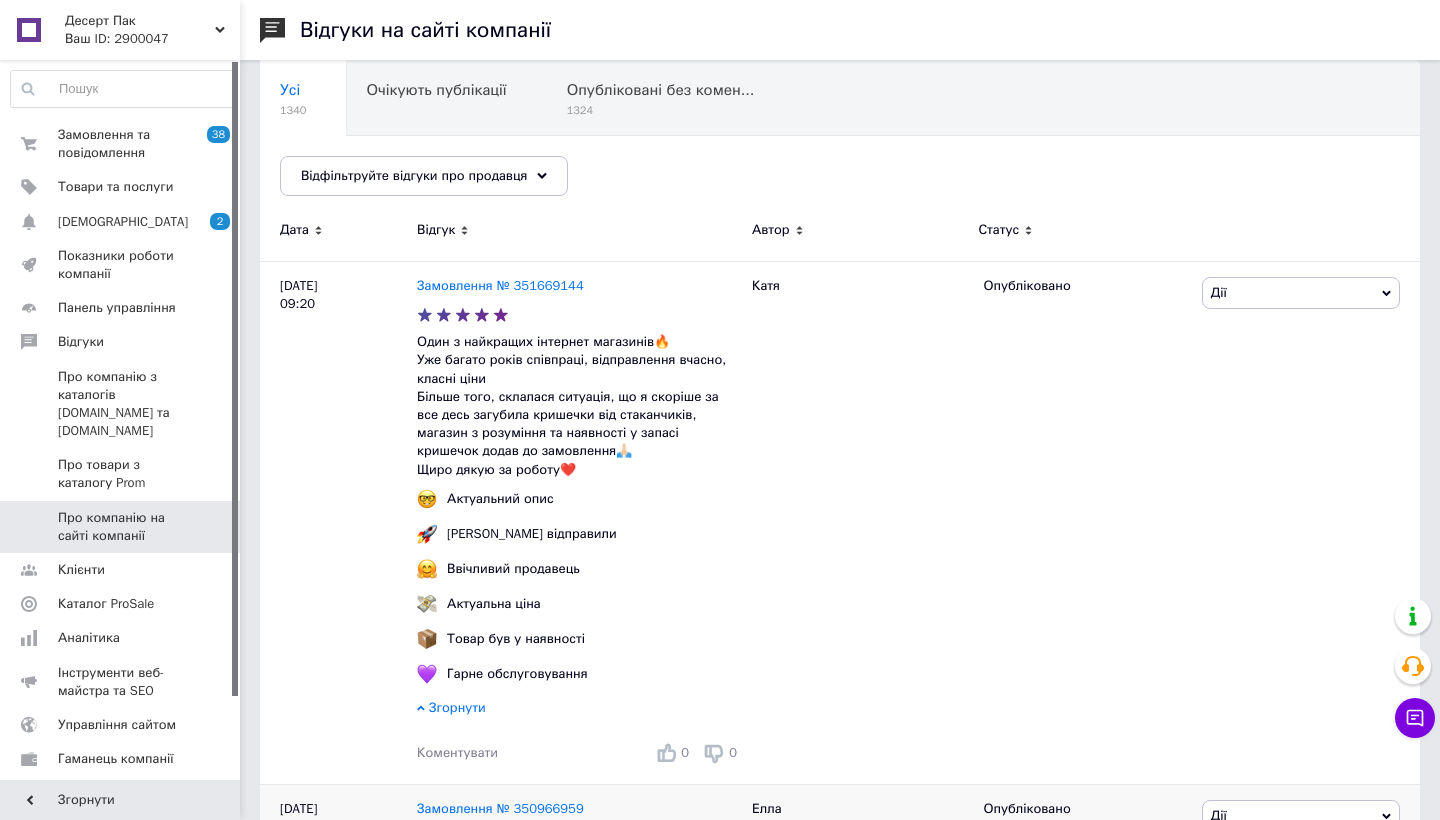 scroll, scrollTop: 0, scrollLeft: 0, axis: both 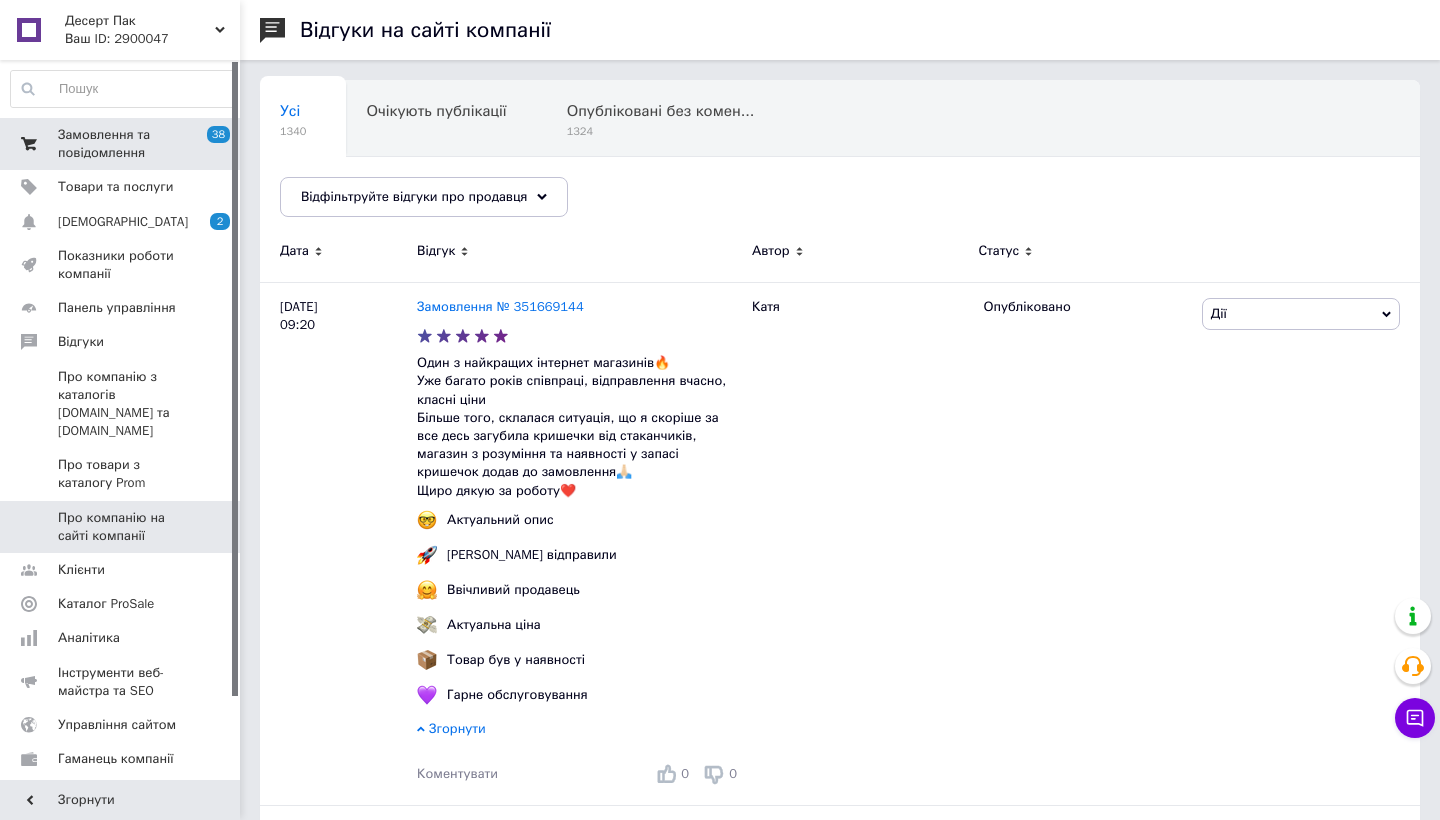 click on "Замовлення та повідомлення" at bounding box center [121, 144] 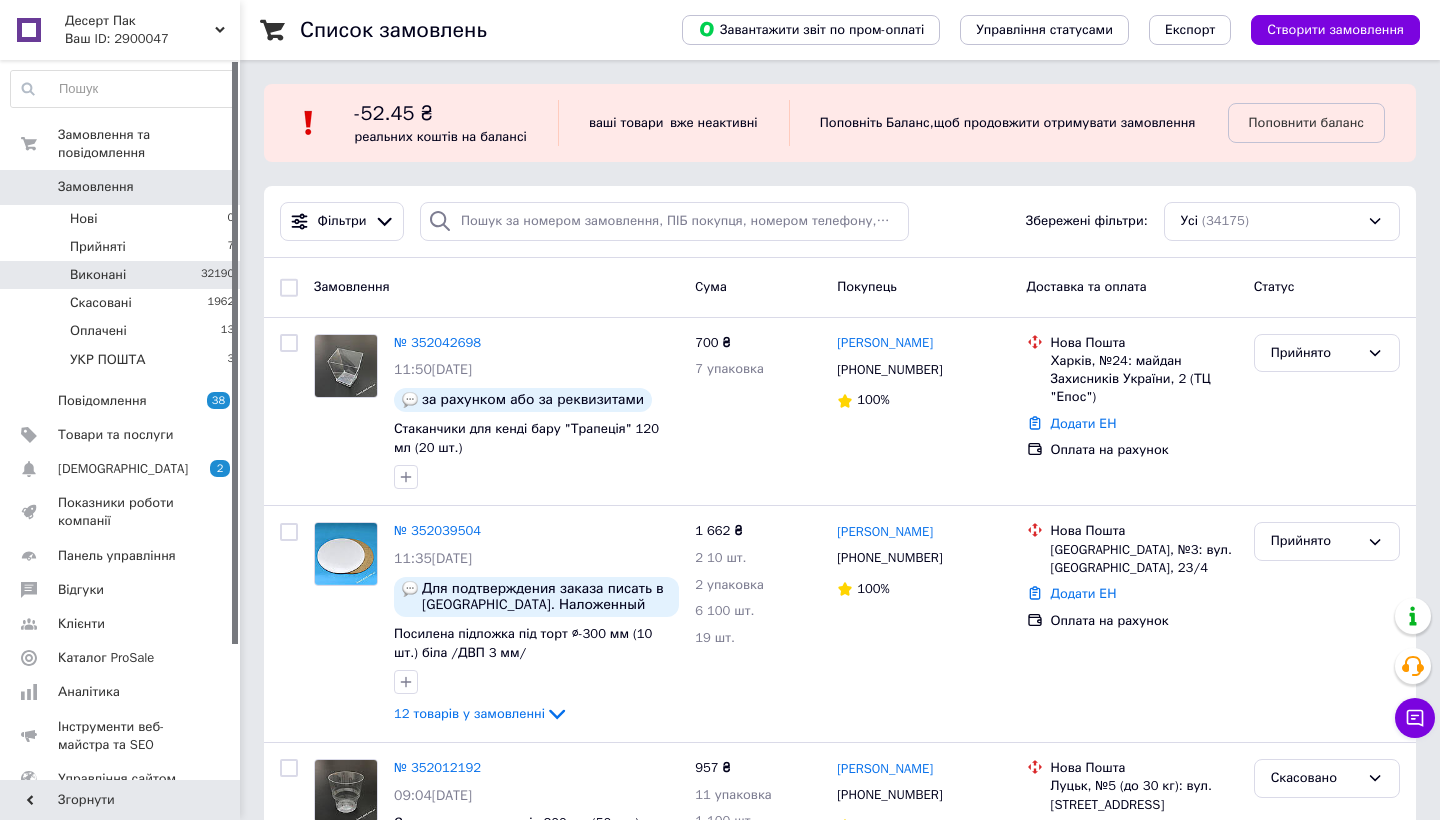 click on "Виконані" at bounding box center [98, 275] 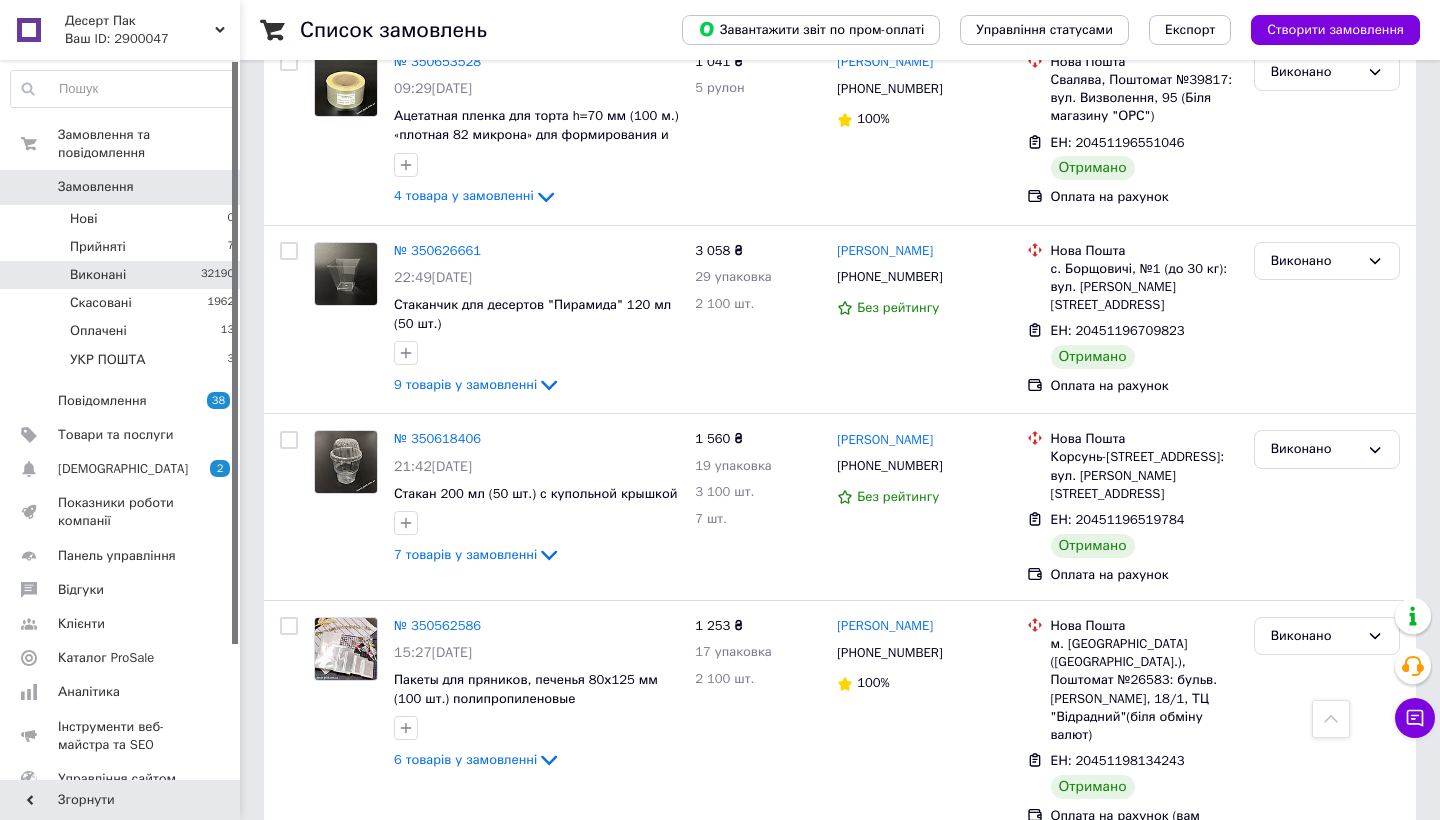 scroll, scrollTop: 19270, scrollLeft: 0, axis: vertical 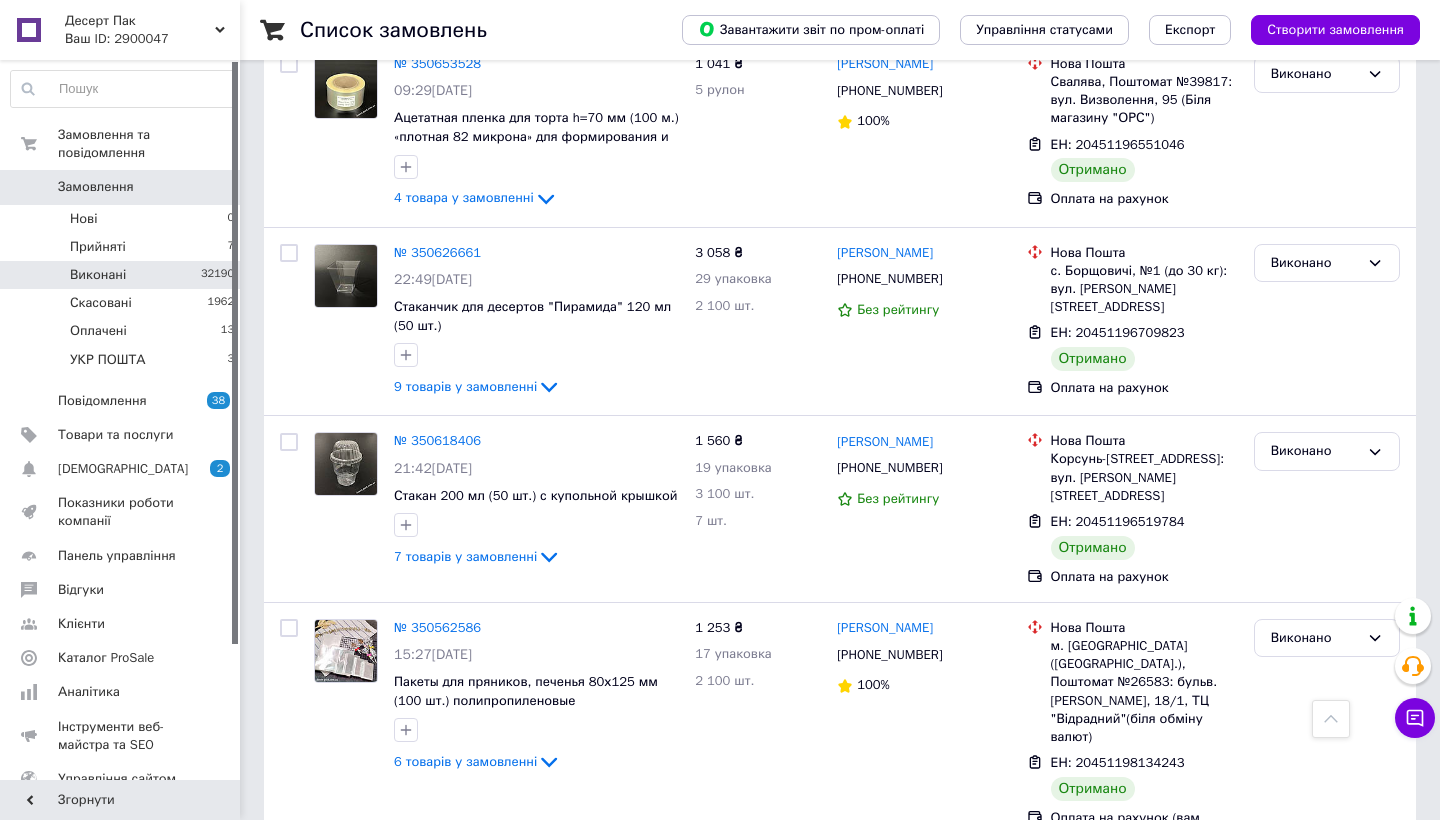 click on "3" at bounding box center (372, 1504) 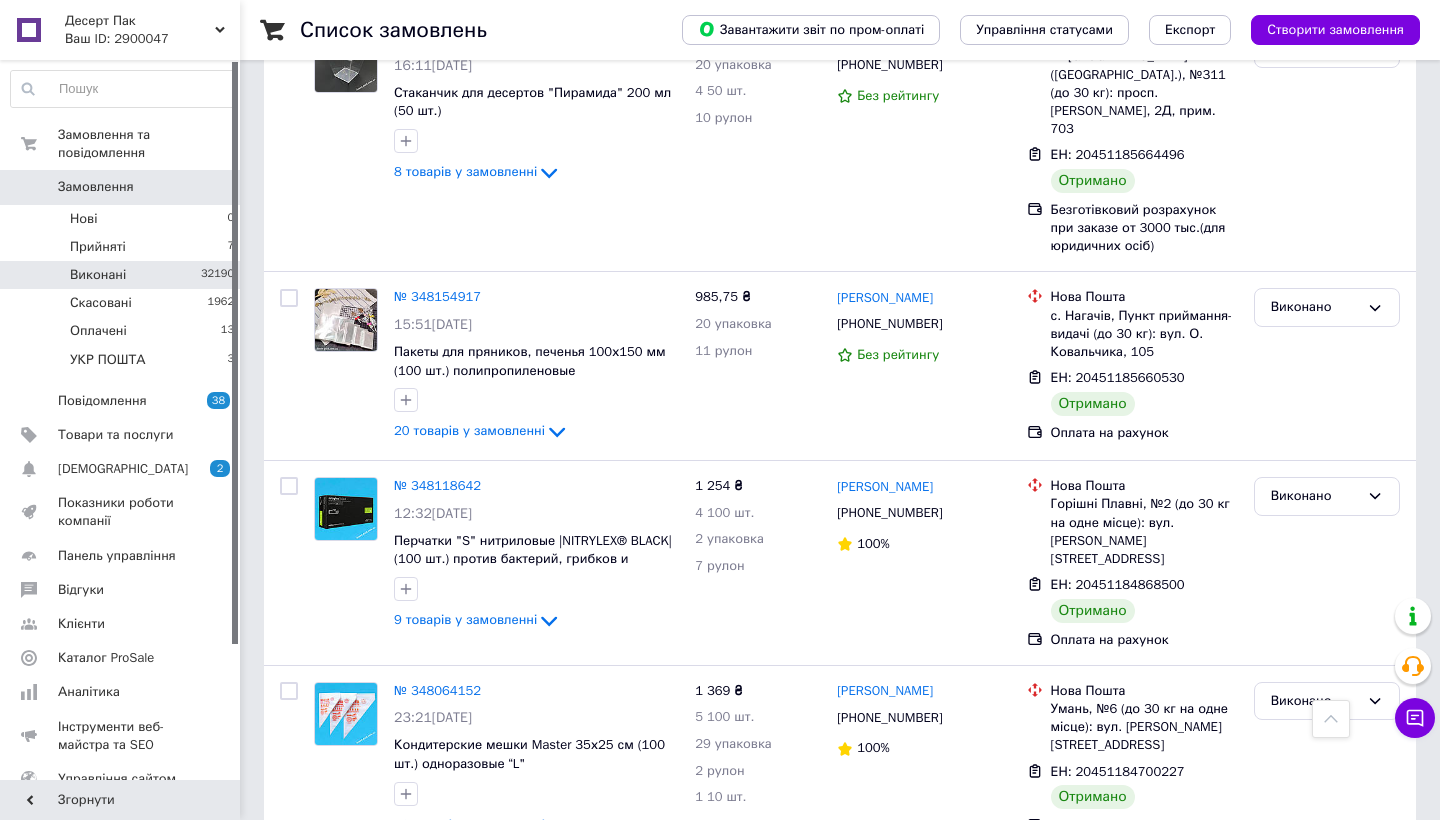 scroll, scrollTop: 19427, scrollLeft: 0, axis: vertical 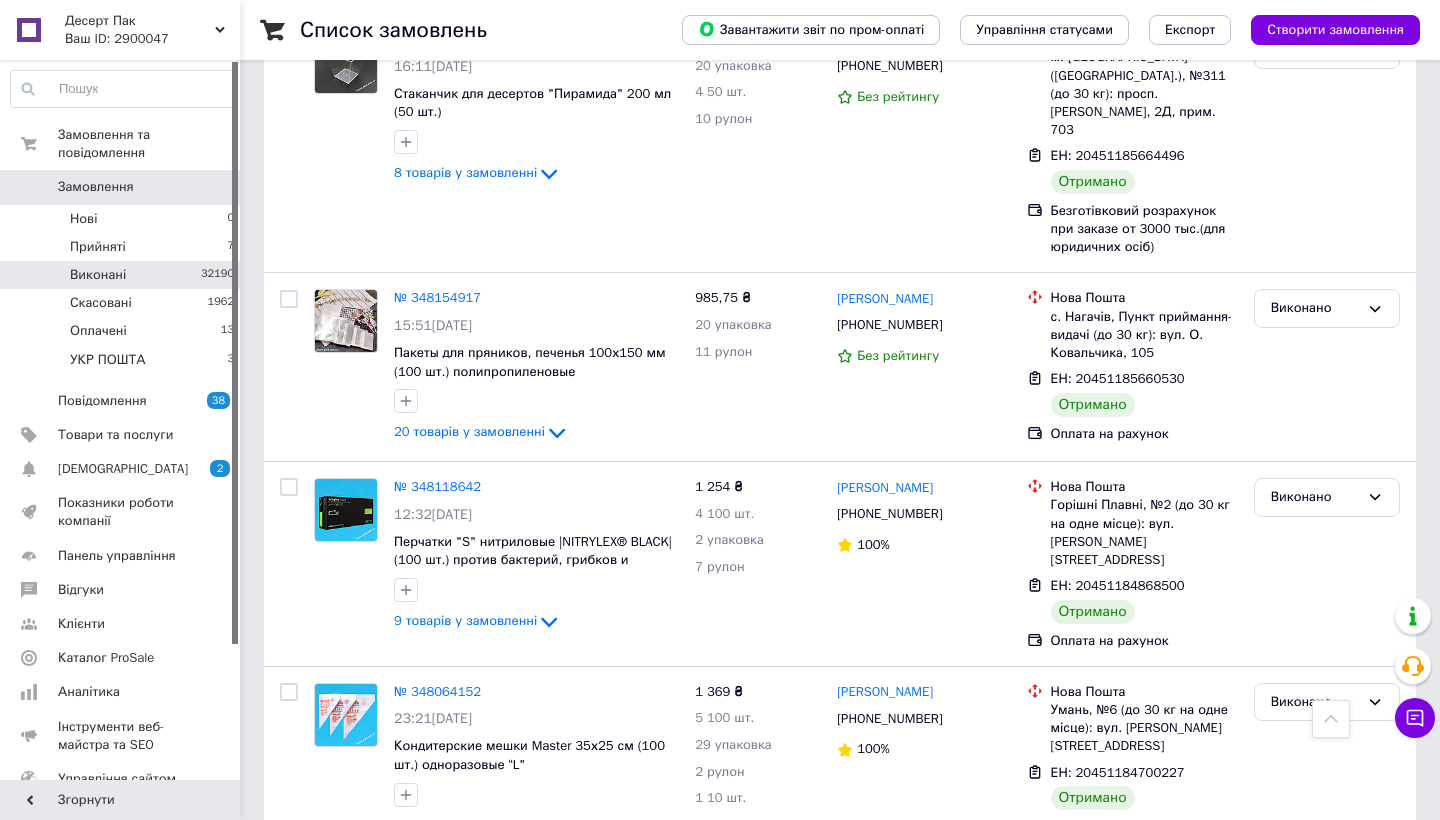 click on "20 товарів у замовленні" at bounding box center (469, 1442) 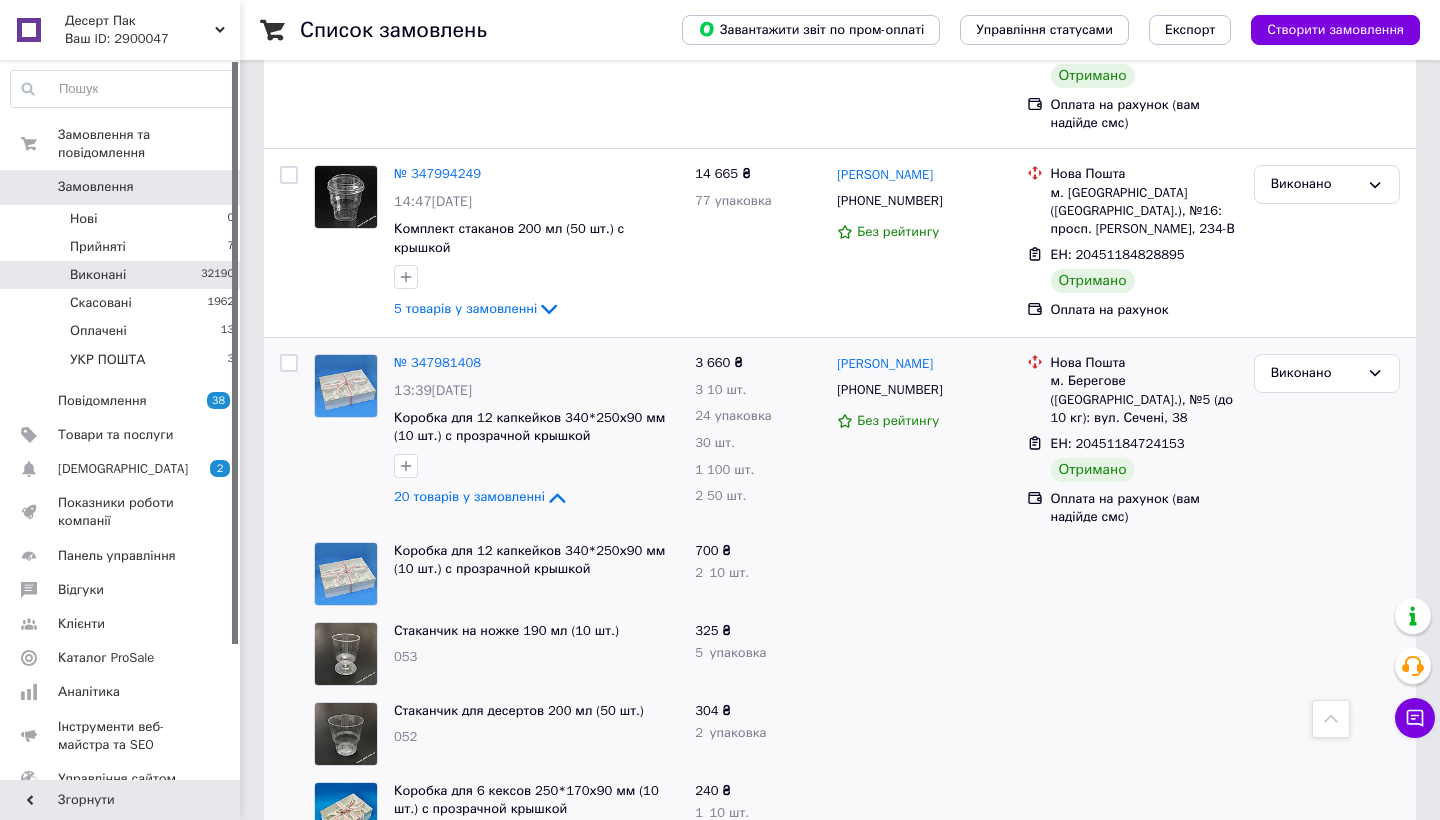 scroll, scrollTop: 20099, scrollLeft: 0, axis: vertical 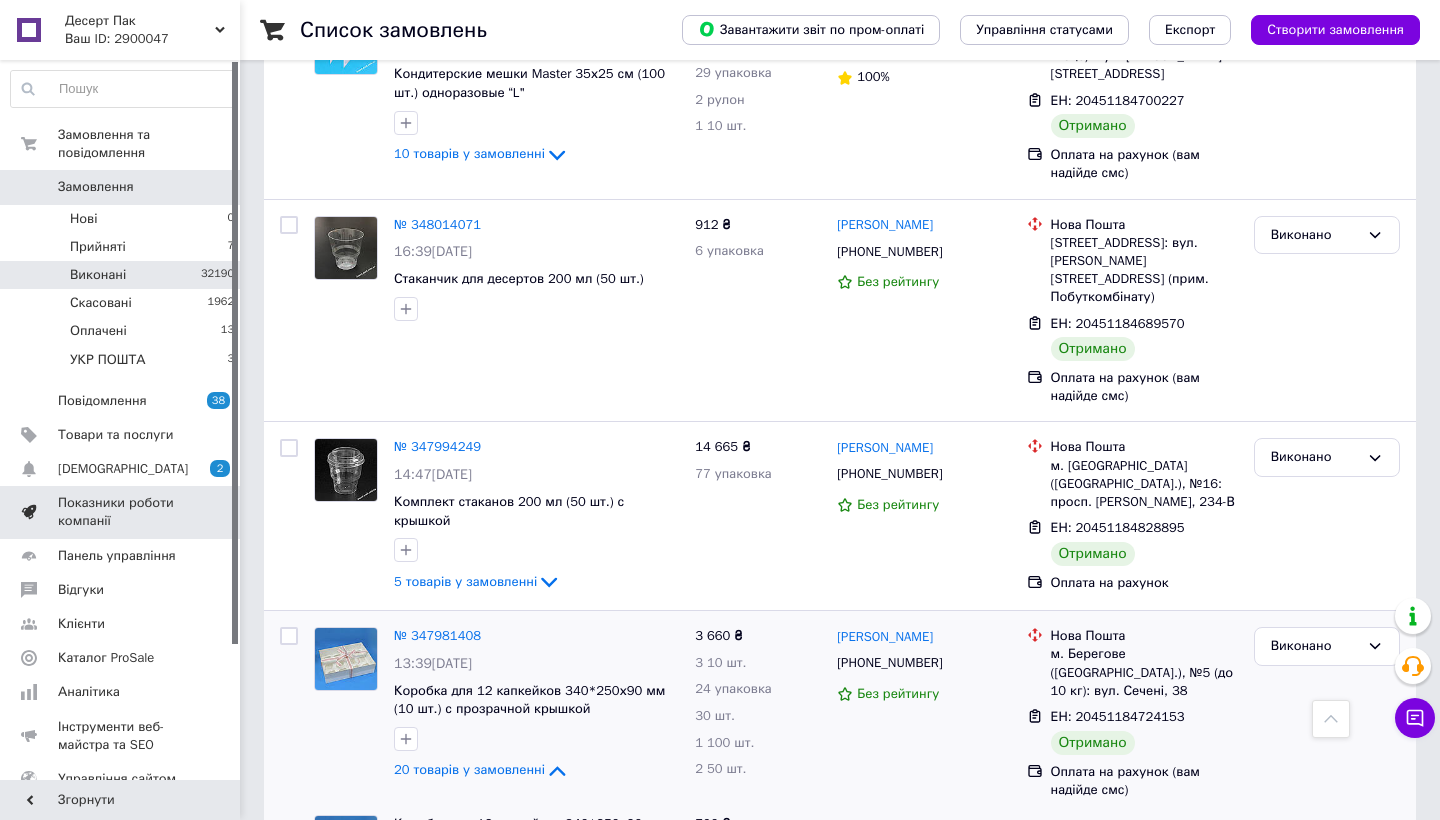 click on "Показники роботи компанії" at bounding box center (121, 512) 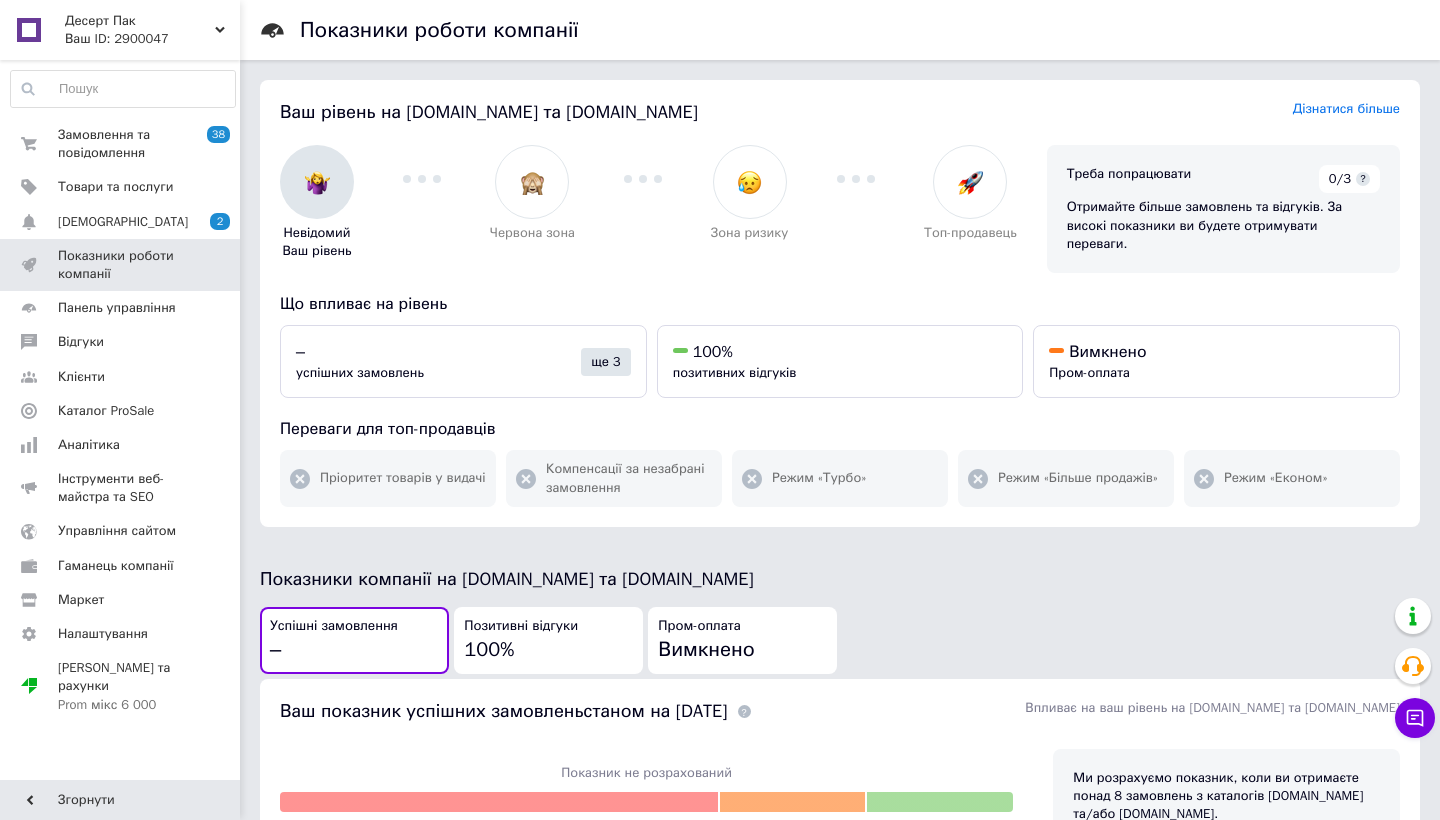 scroll, scrollTop: 0, scrollLeft: 0, axis: both 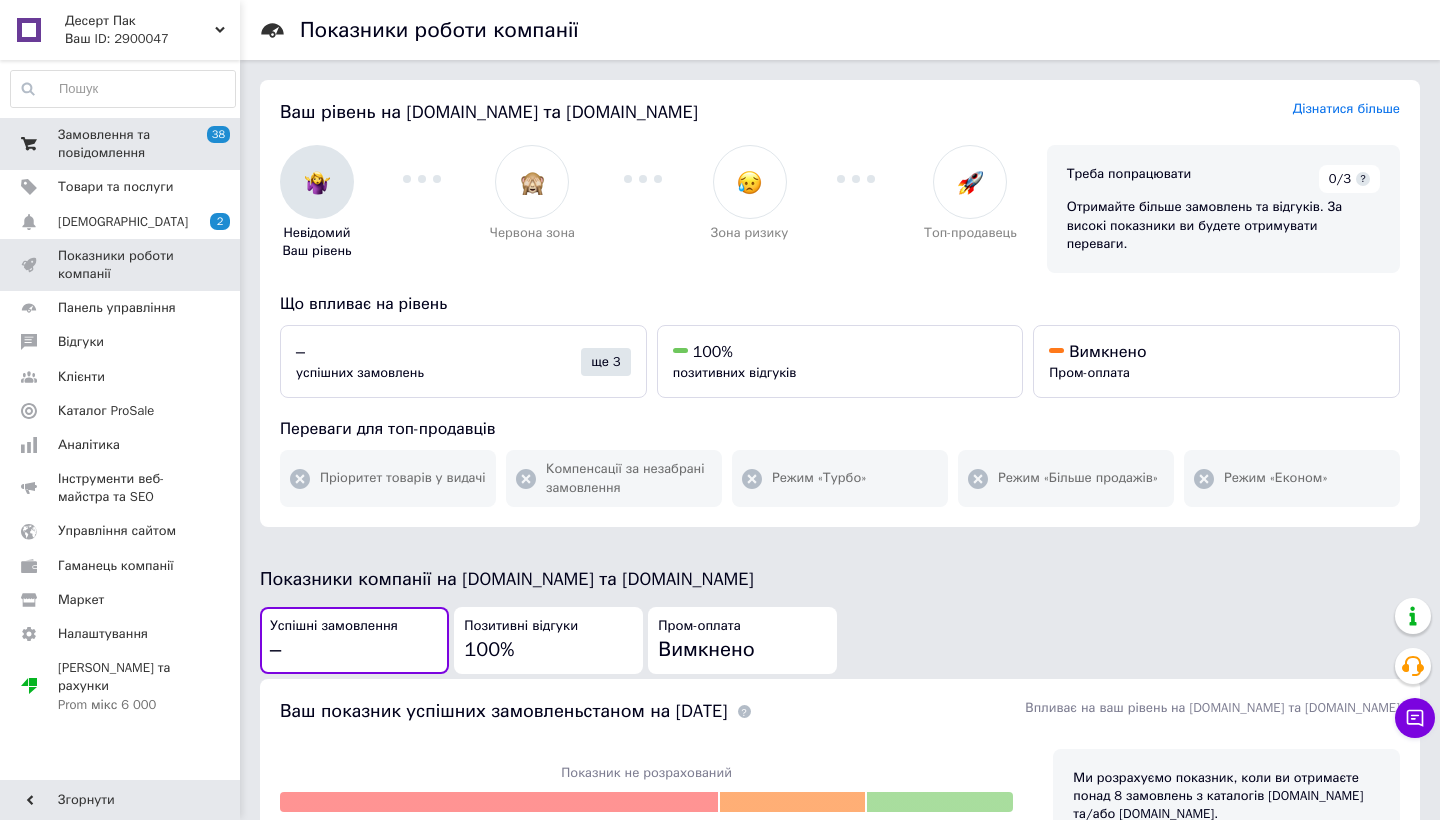 click on "Замовлення та повідомлення" at bounding box center (121, 144) 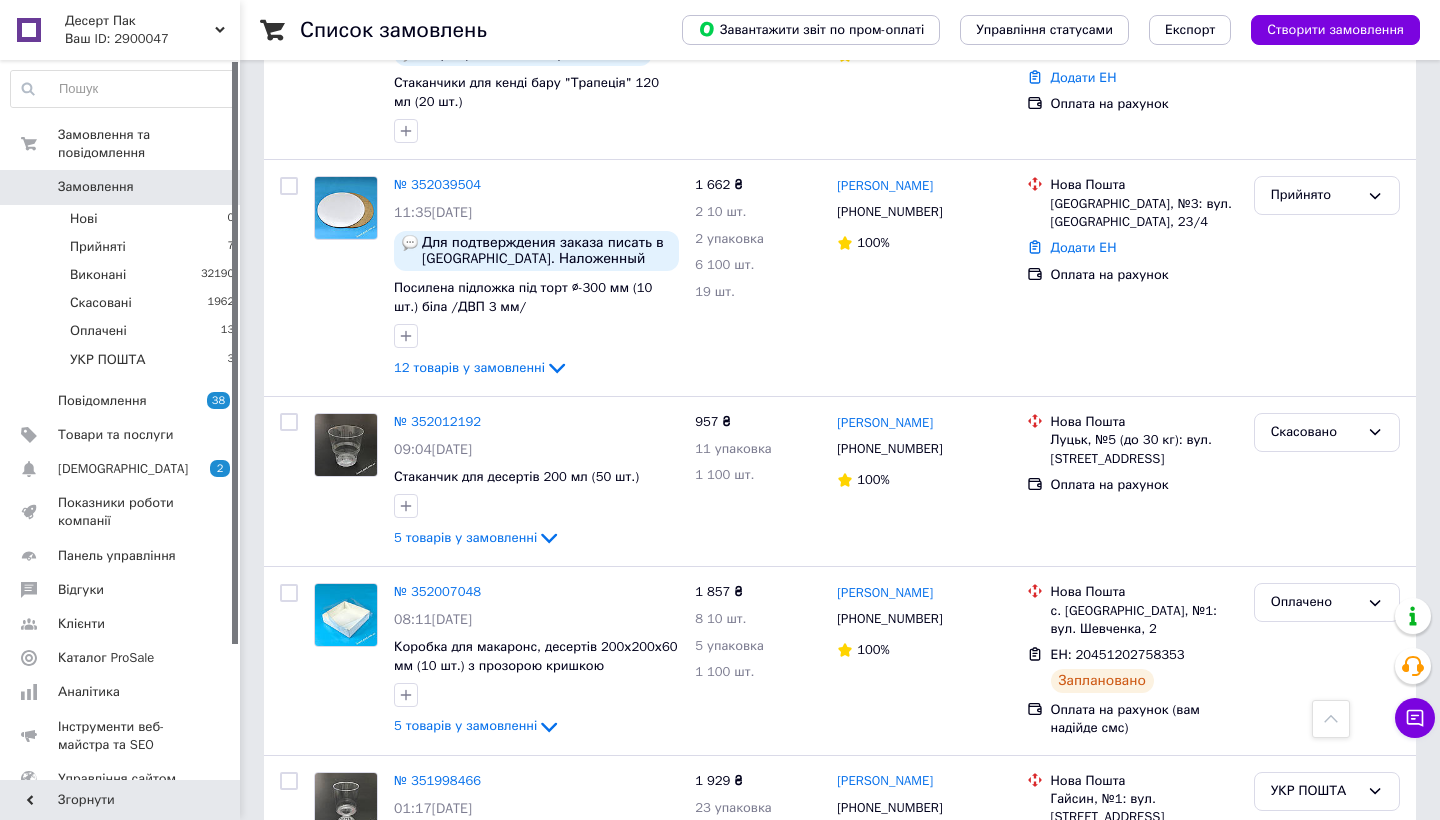 scroll, scrollTop: 154, scrollLeft: 0, axis: vertical 